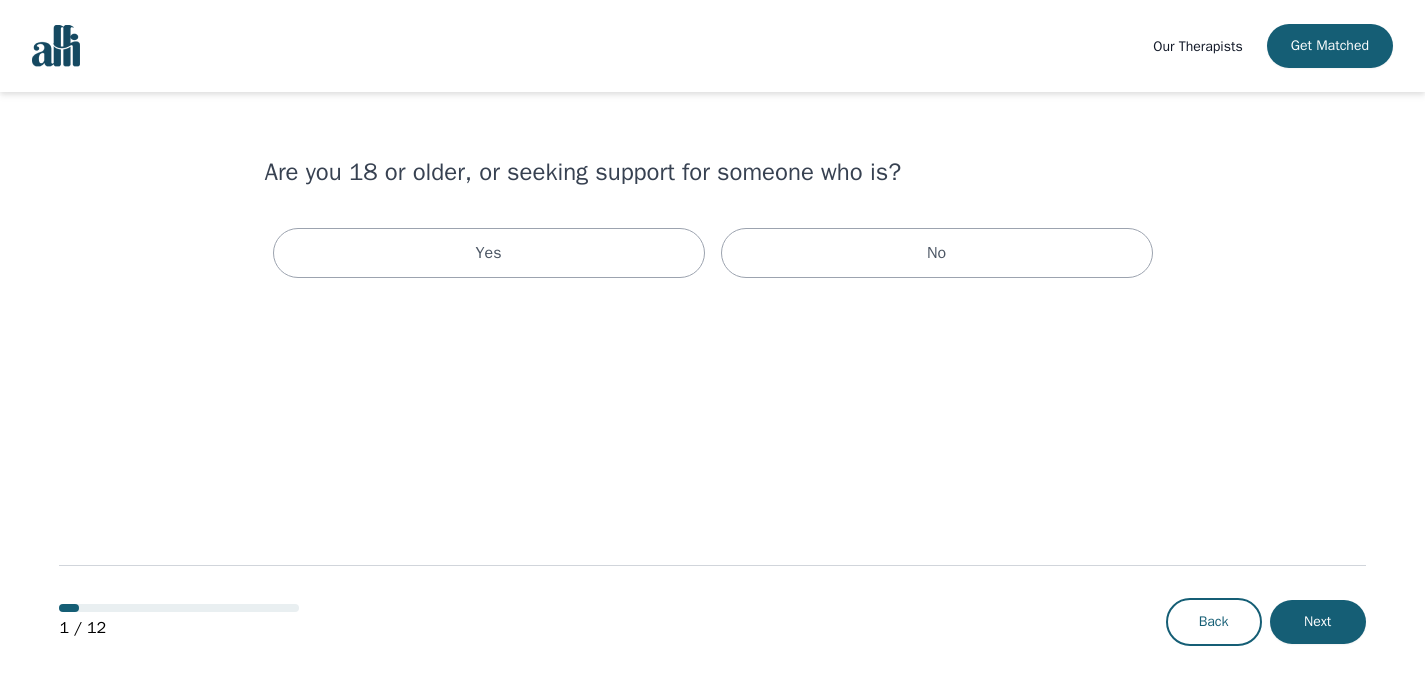 scroll, scrollTop: 0, scrollLeft: 0, axis: both 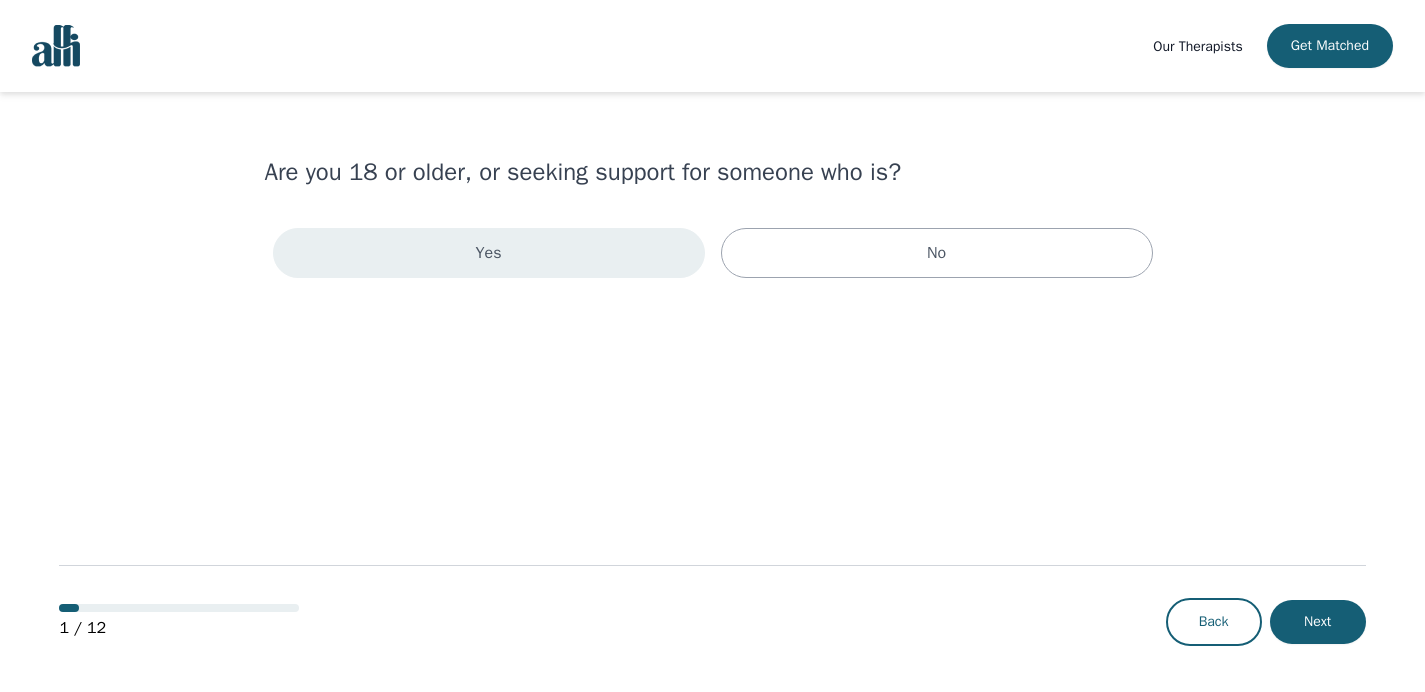 click on "Yes" at bounding box center [489, 253] 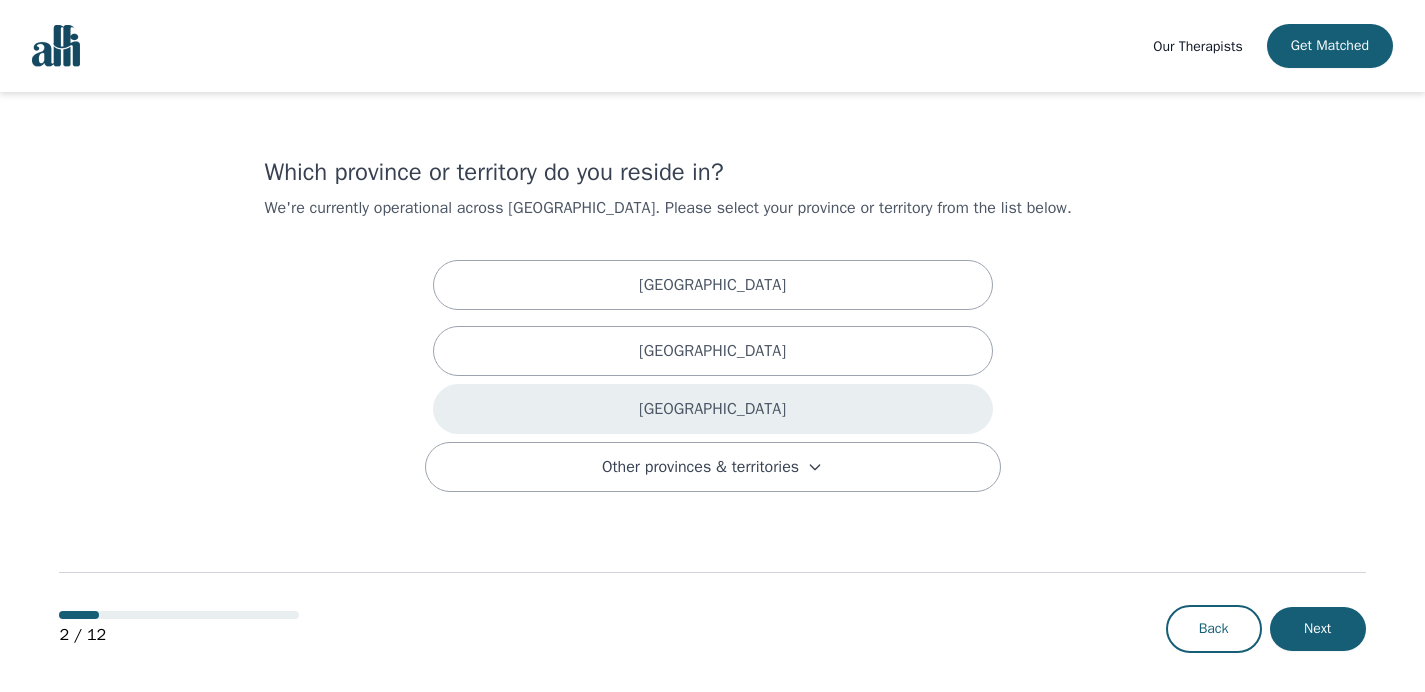 click on "[GEOGRAPHIC_DATA]" at bounding box center [713, 409] 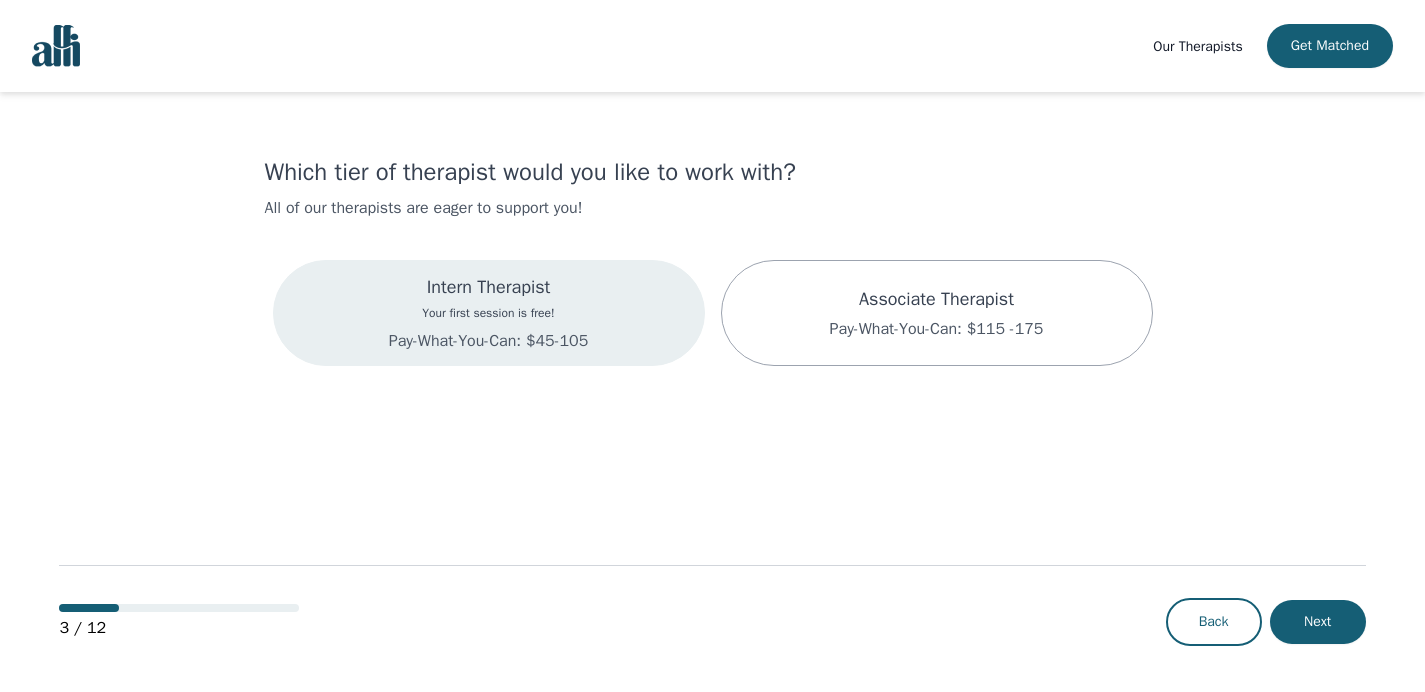 click on "Intern Therapist Your first session is free! Pay-What-You-Can: $45-105" at bounding box center [489, 313] 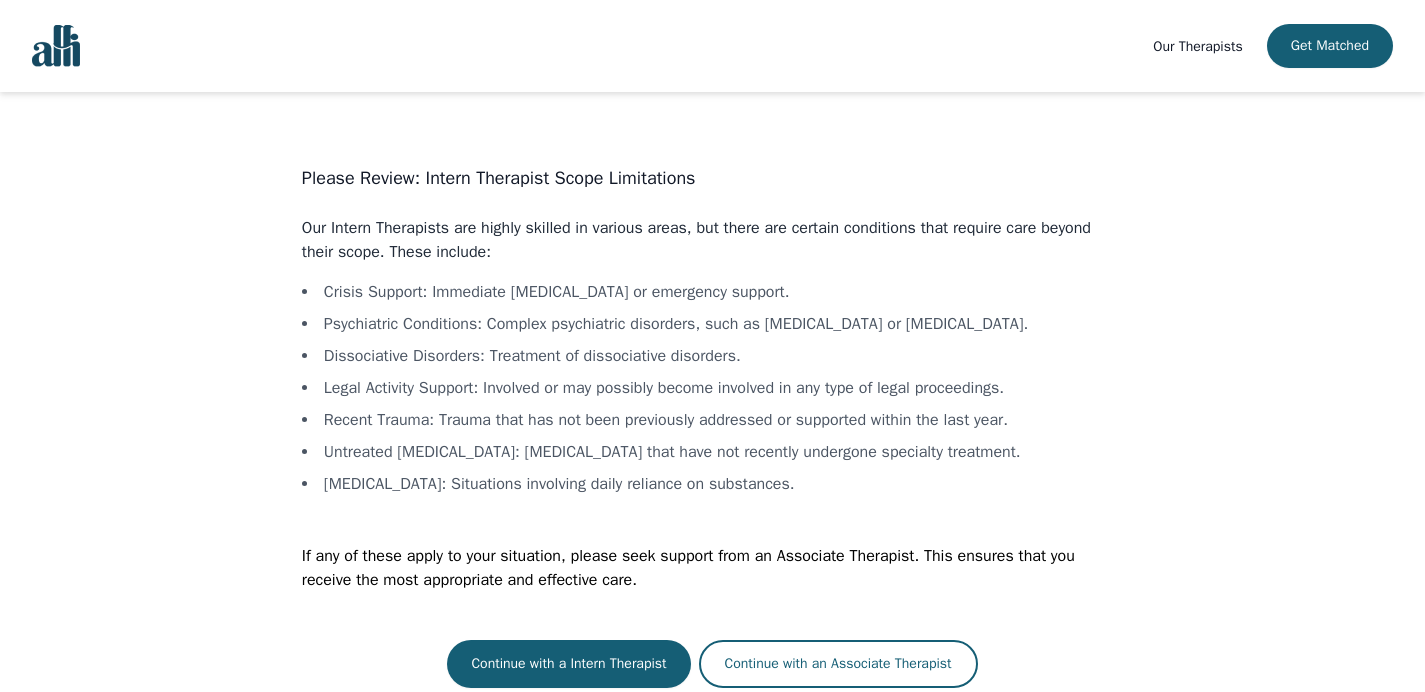 scroll, scrollTop: 20, scrollLeft: 0, axis: vertical 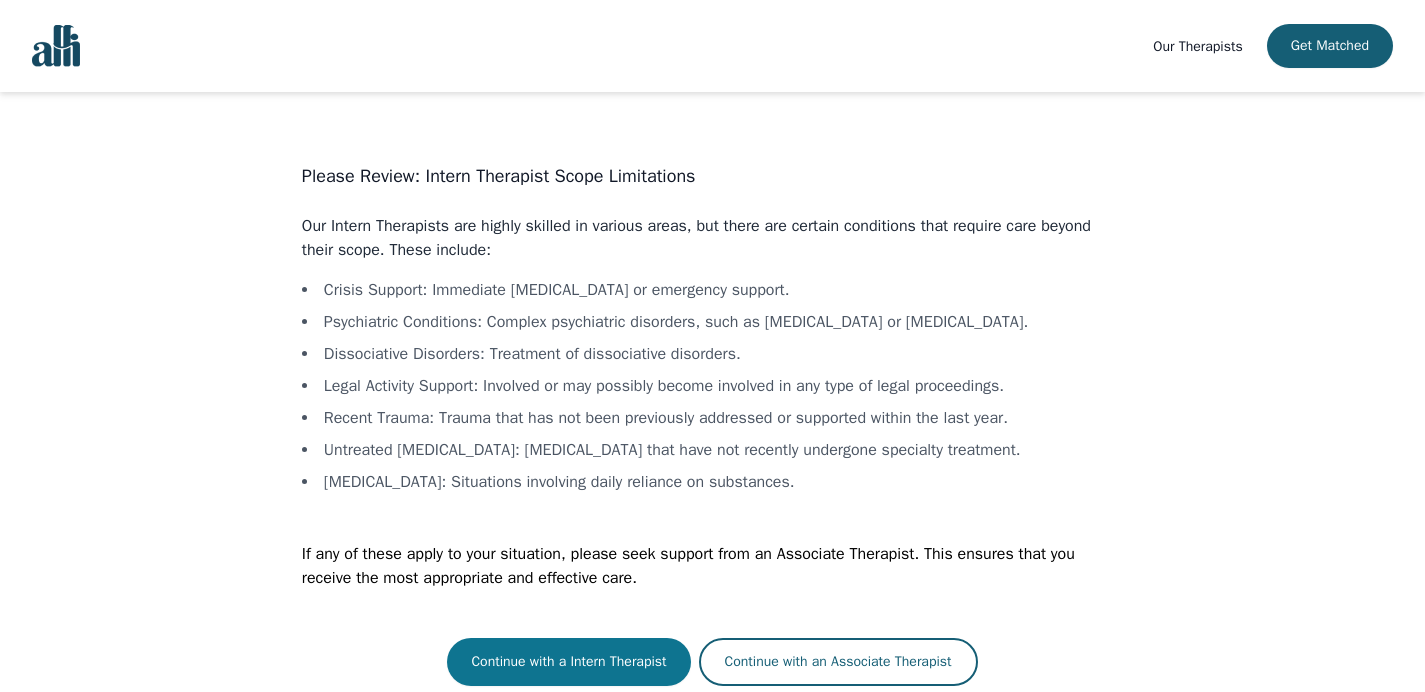click on "Continue with a Intern Therapist" at bounding box center [568, 662] 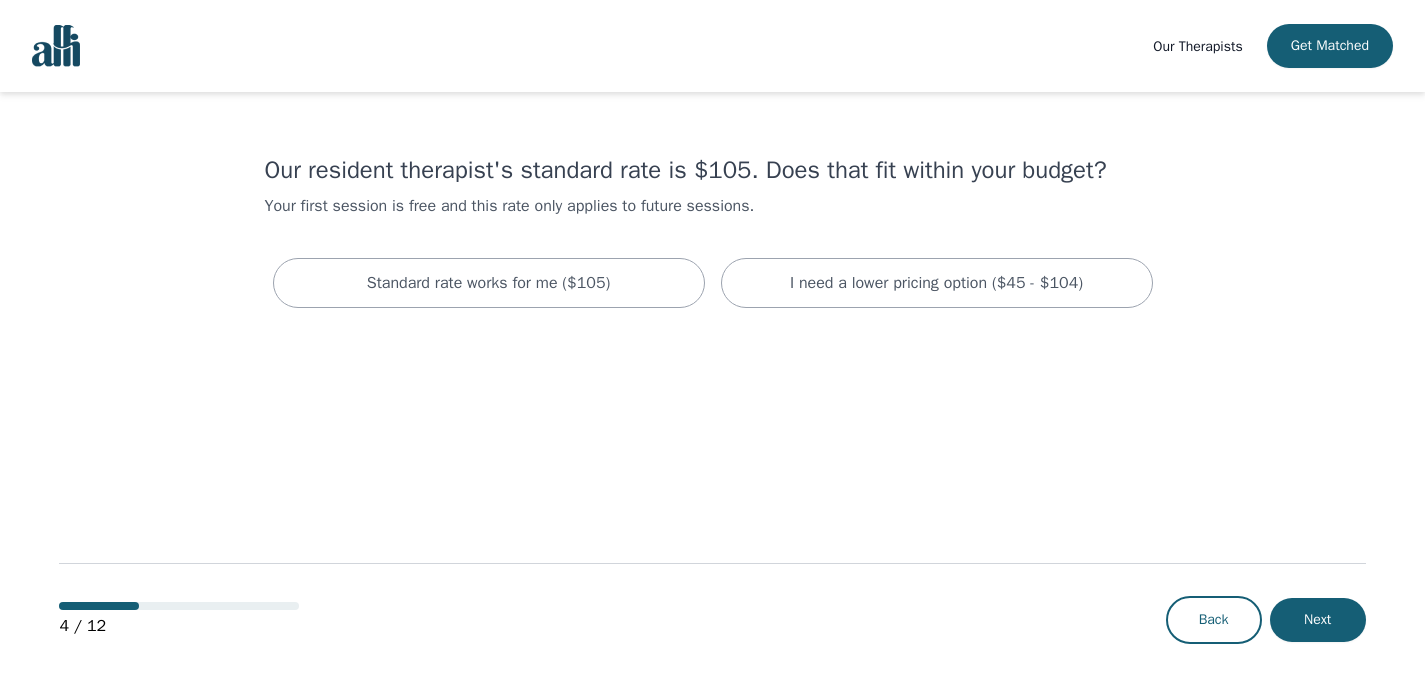 scroll, scrollTop: 0, scrollLeft: 0, axis: both 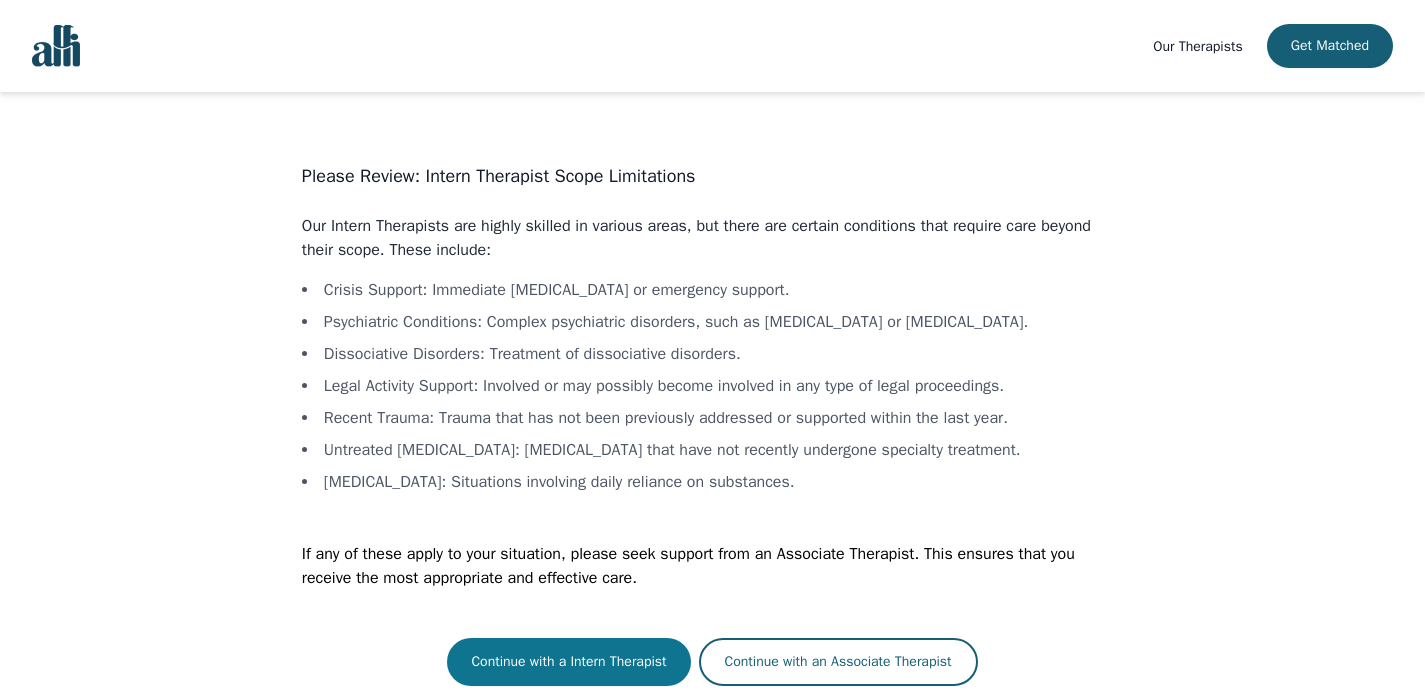 click on "Continue with a Intern Therapist" at bounding box center (568, 662) 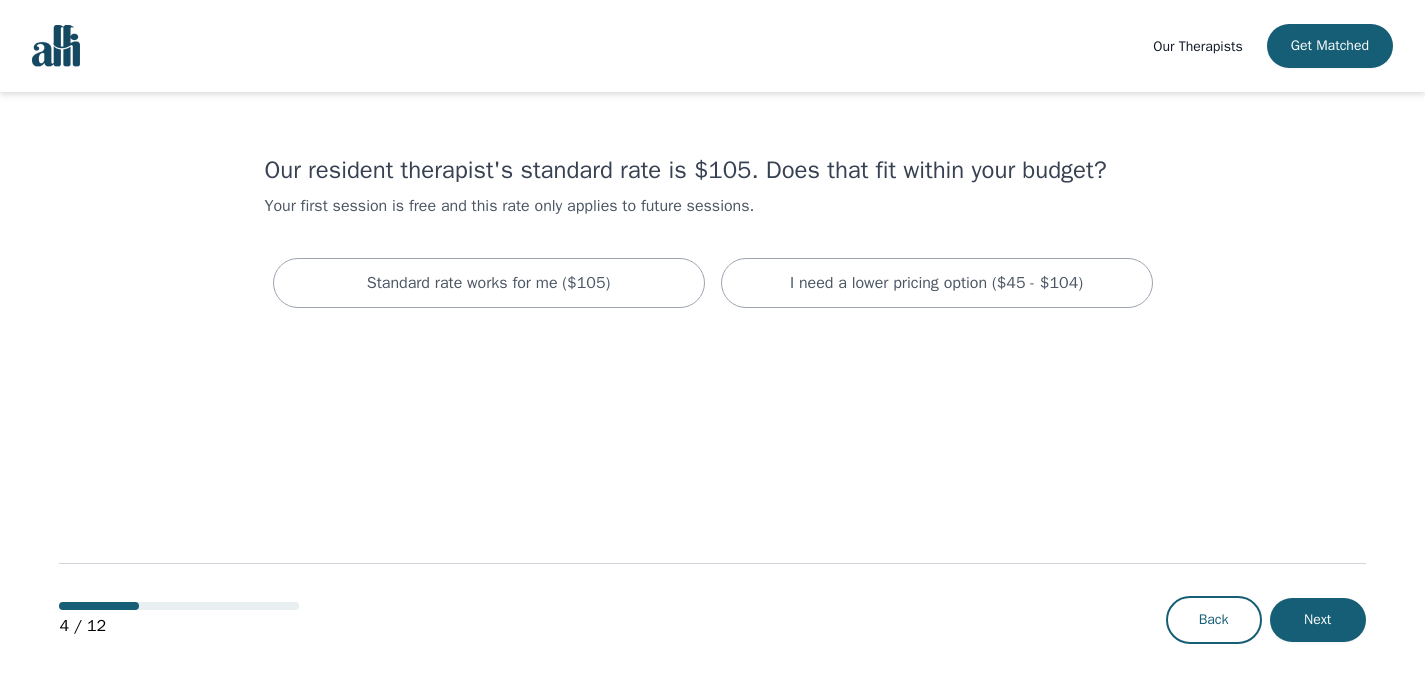 scroll, scrollTop: 0, scrollLeft: 0, axis: both 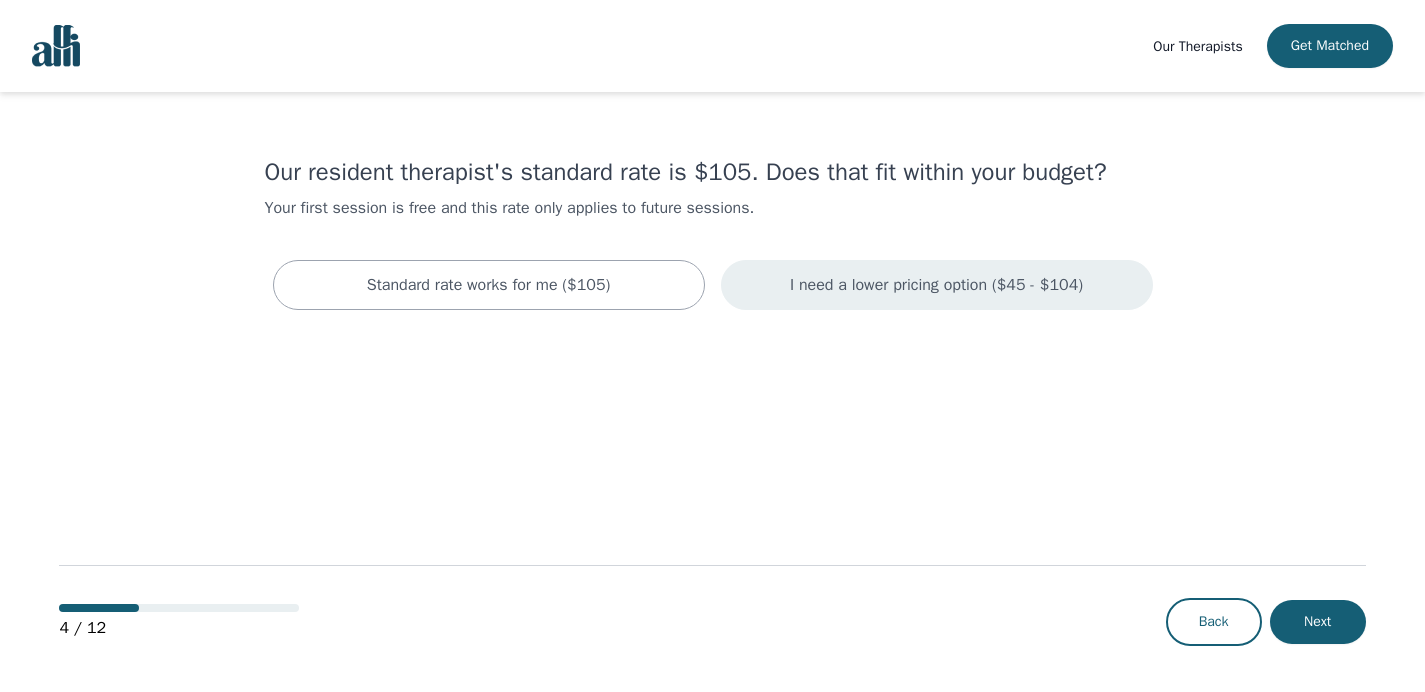 click on "I need a lower pricing option ($45 - $104)" at bounding box center (936, 285) 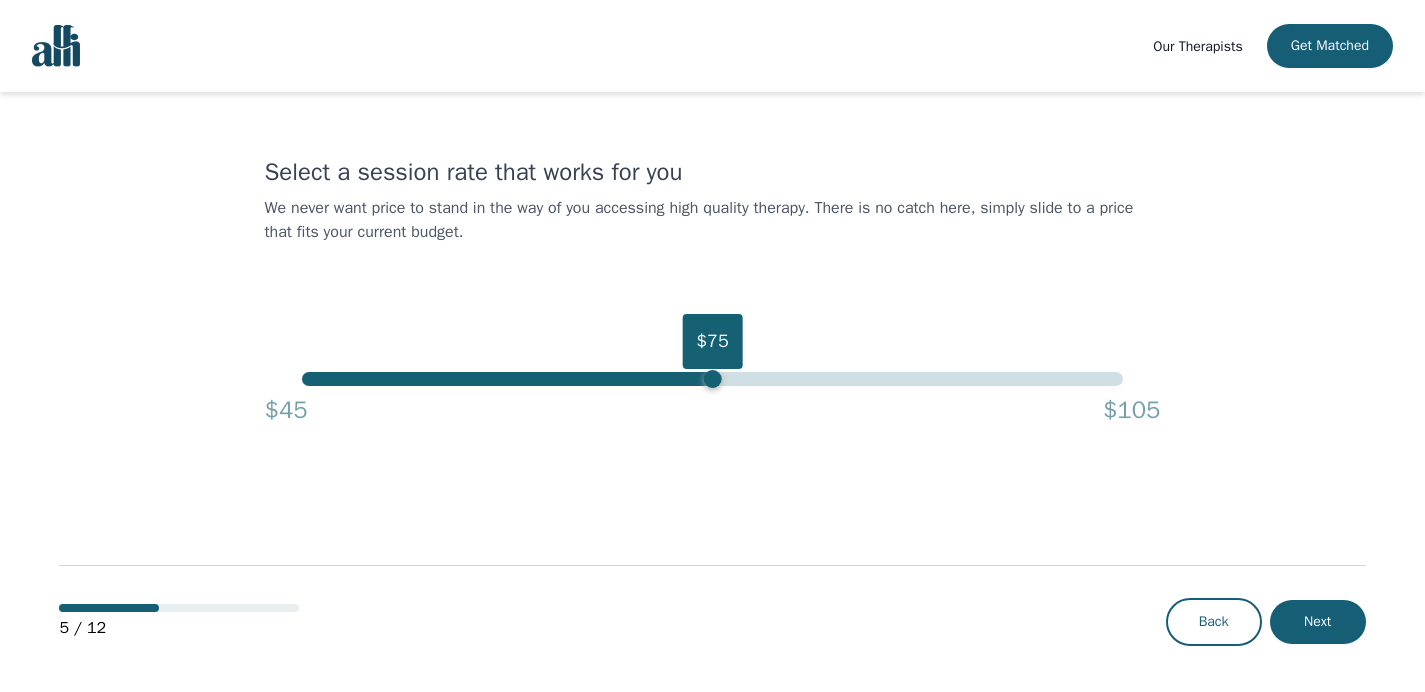 drag, startPoint x: 1120, startPoint y: 383, endPoint x: 709, endPoint y: 406, distance: 411.64304 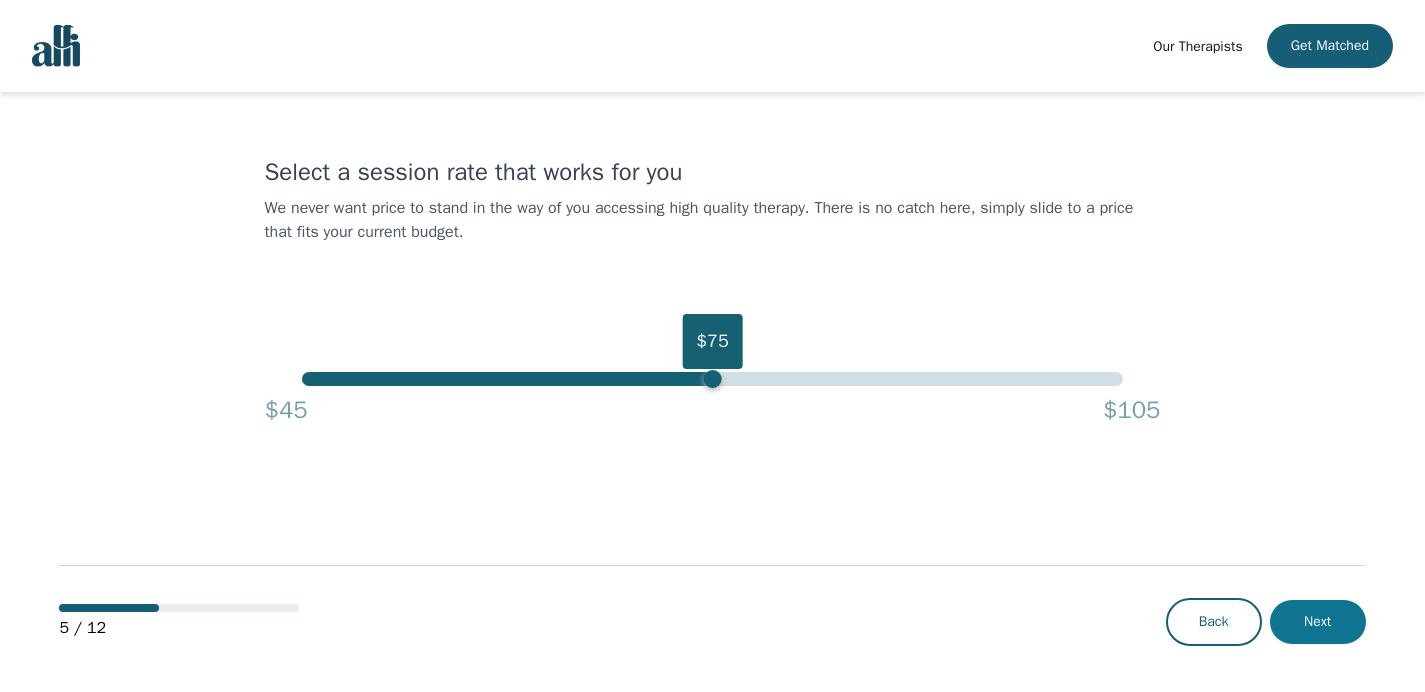 click on "Next" at bounding box center [1318, 622] 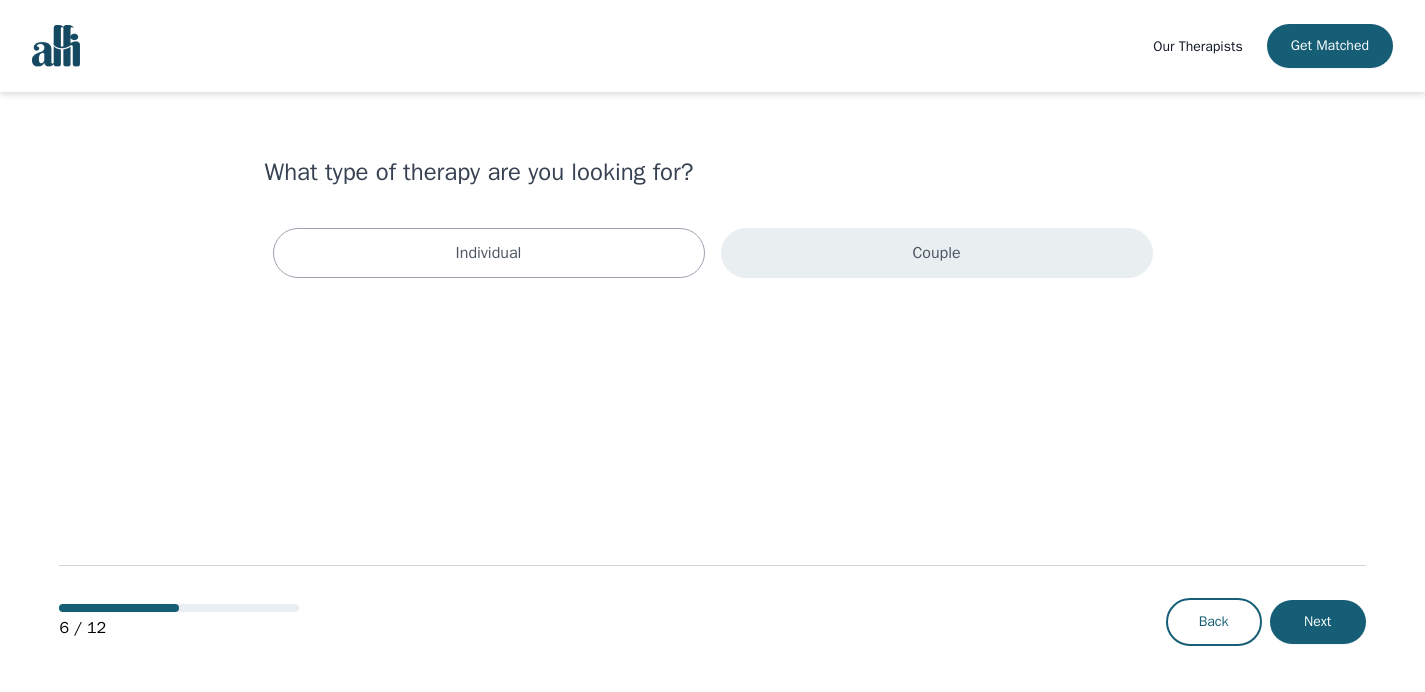 click on "Couple" at bounding box center (937, 253) 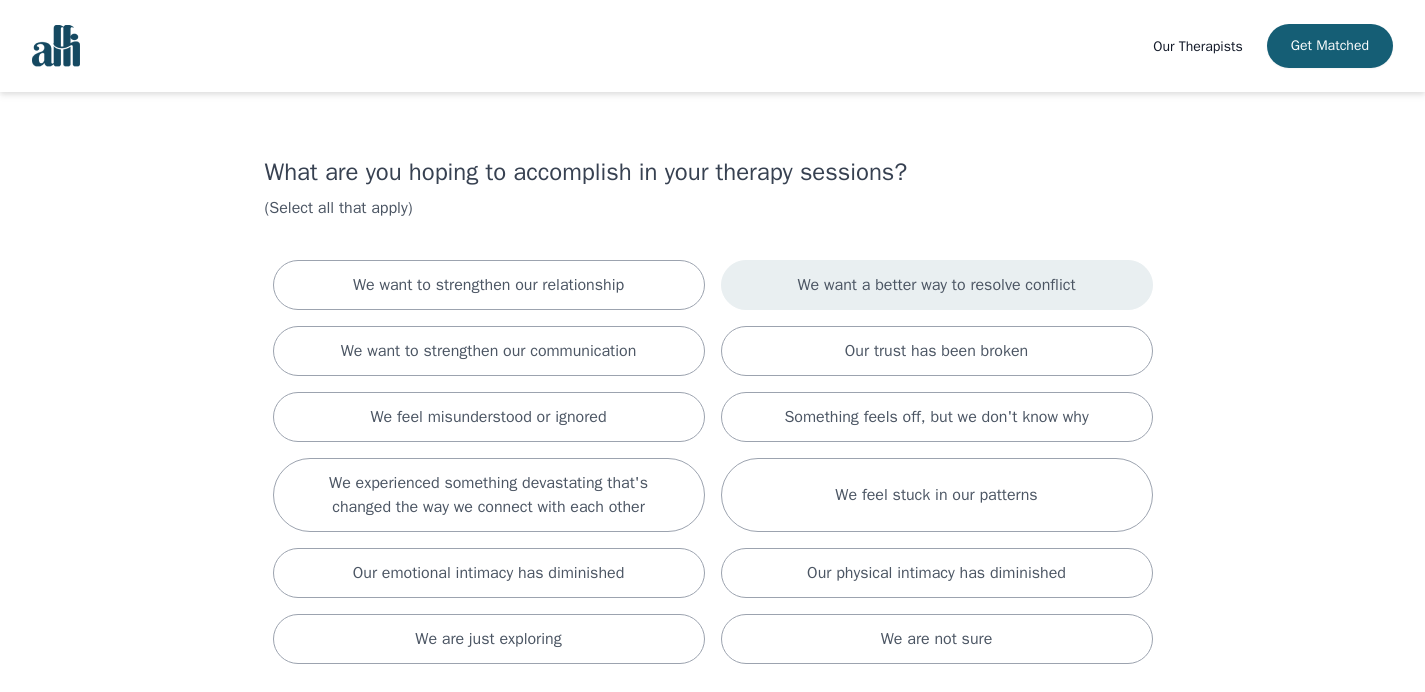 click on "We want a better way to resolve conflict" at bounding box center (937, 285) 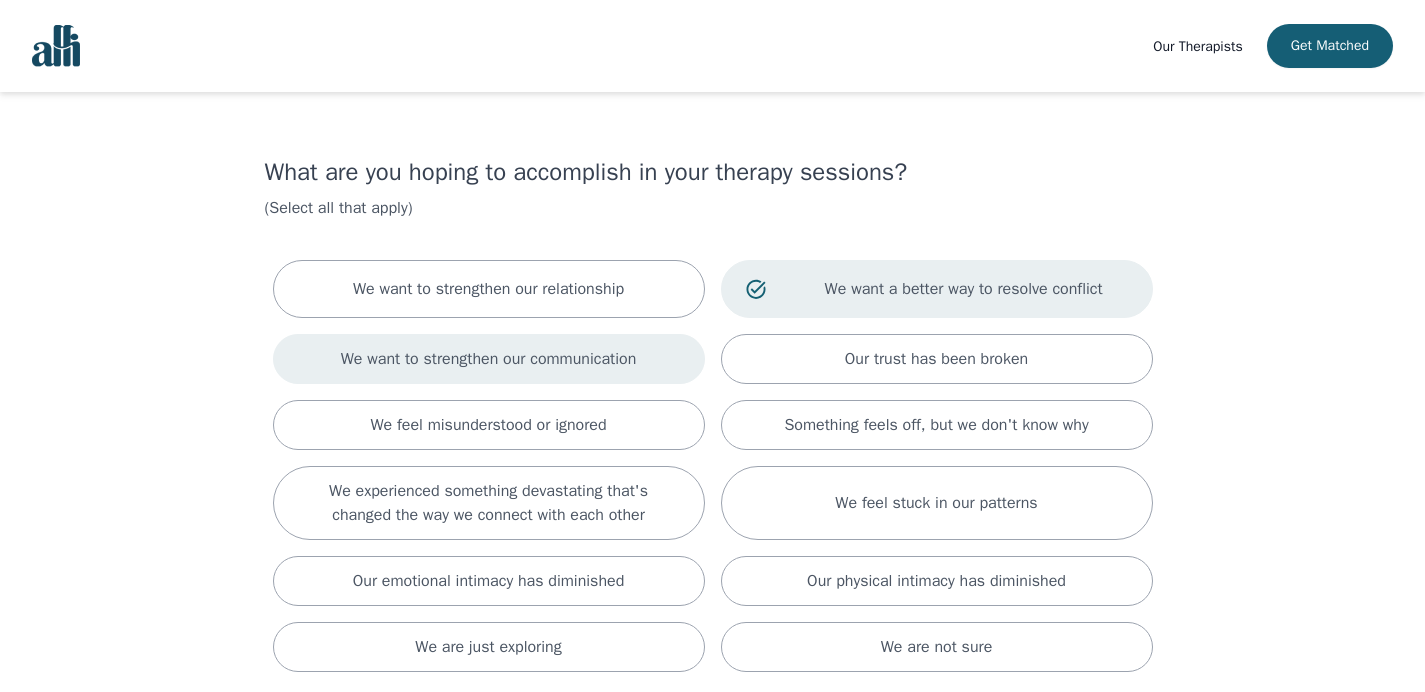 click on "We want to strengthen our communication" at bounding box center (489, 359) 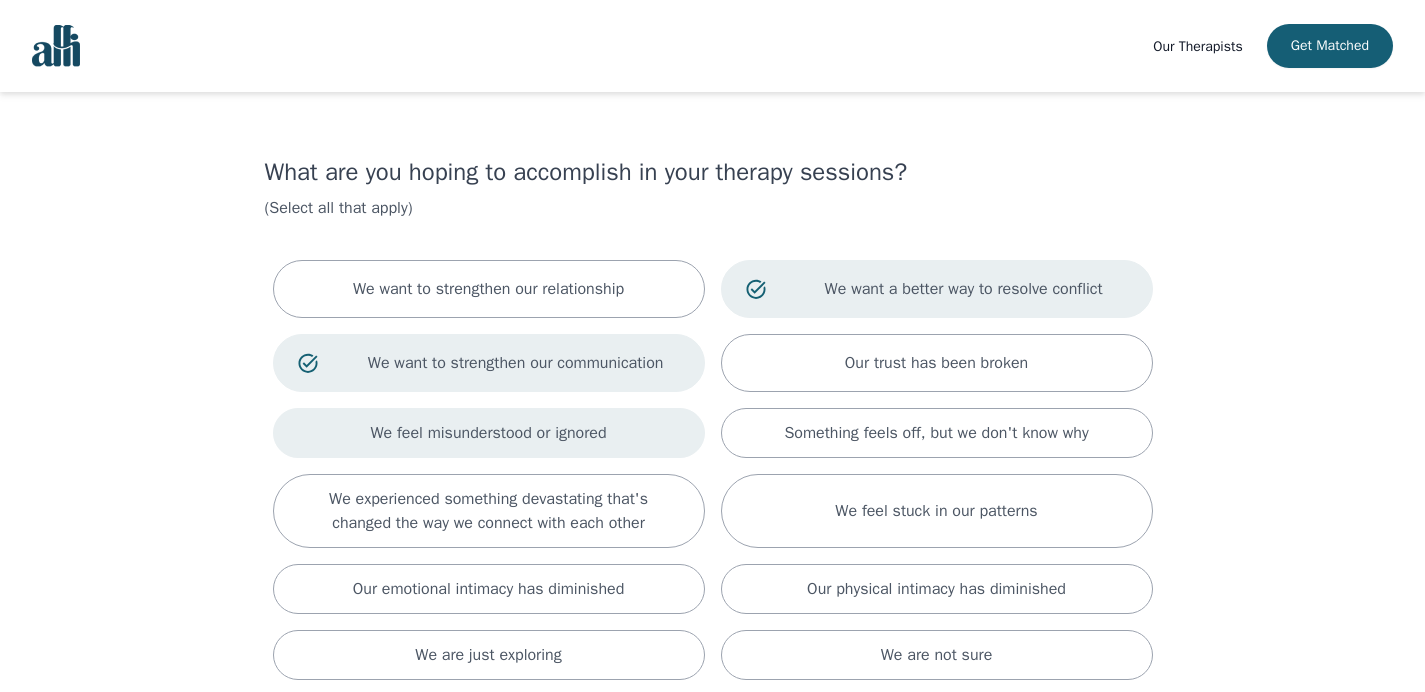 click on "We feel misunderstood or ignored" at bounding box center (488, 433) 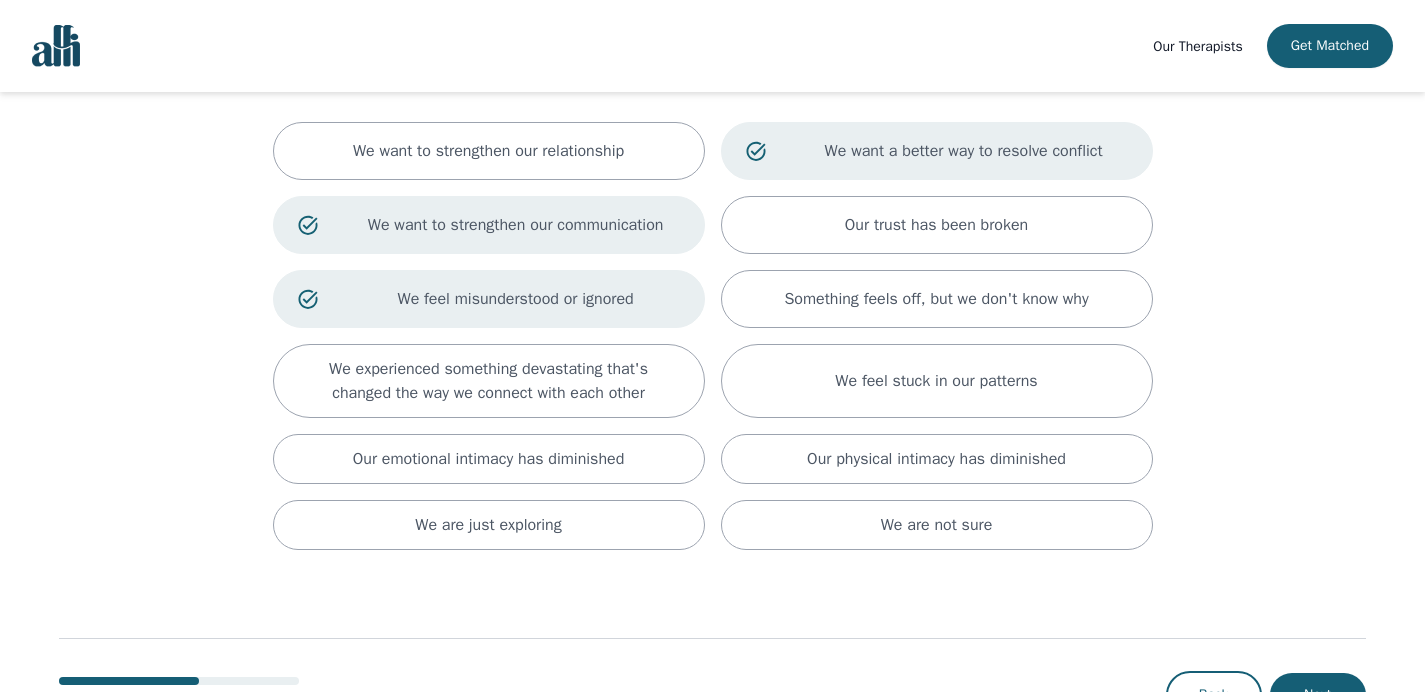 scroll, scrollTop: 139, scrollLeft: 0, axis: vertical 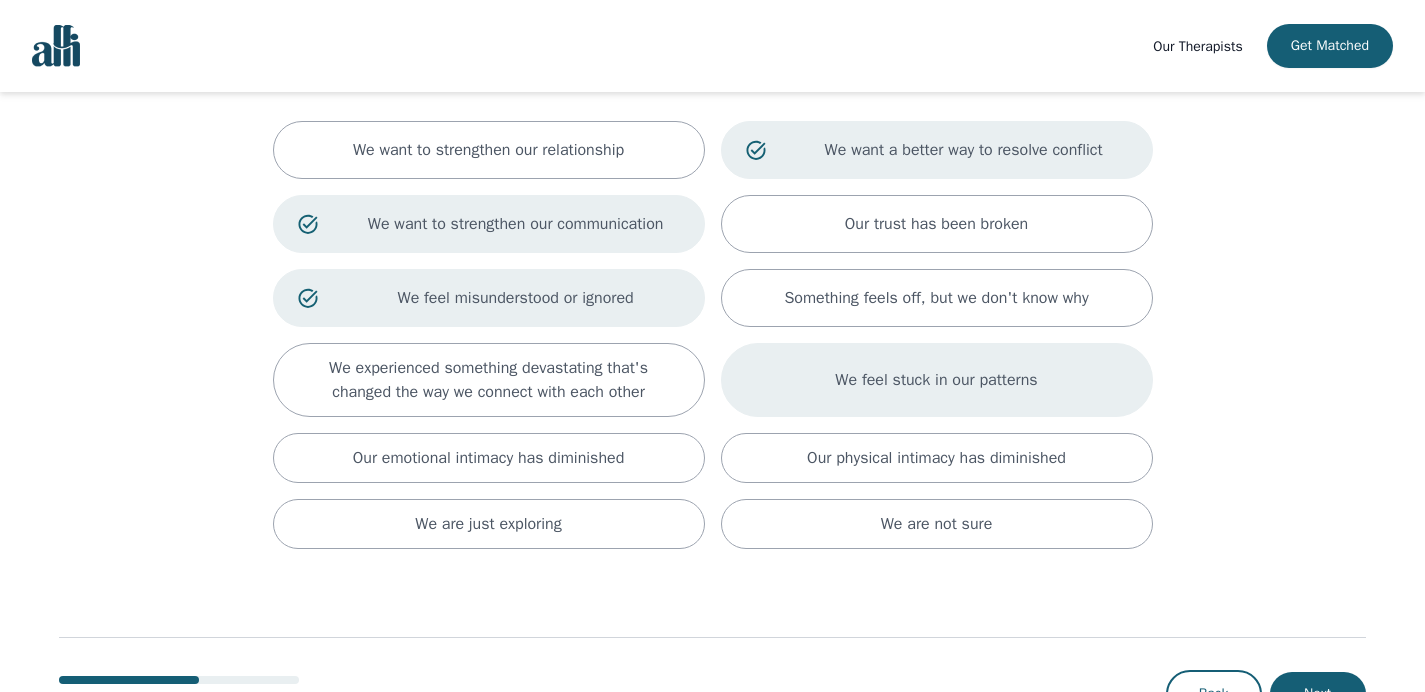click on "We feel stuck in our patterns" at bounding box center [937, 380] 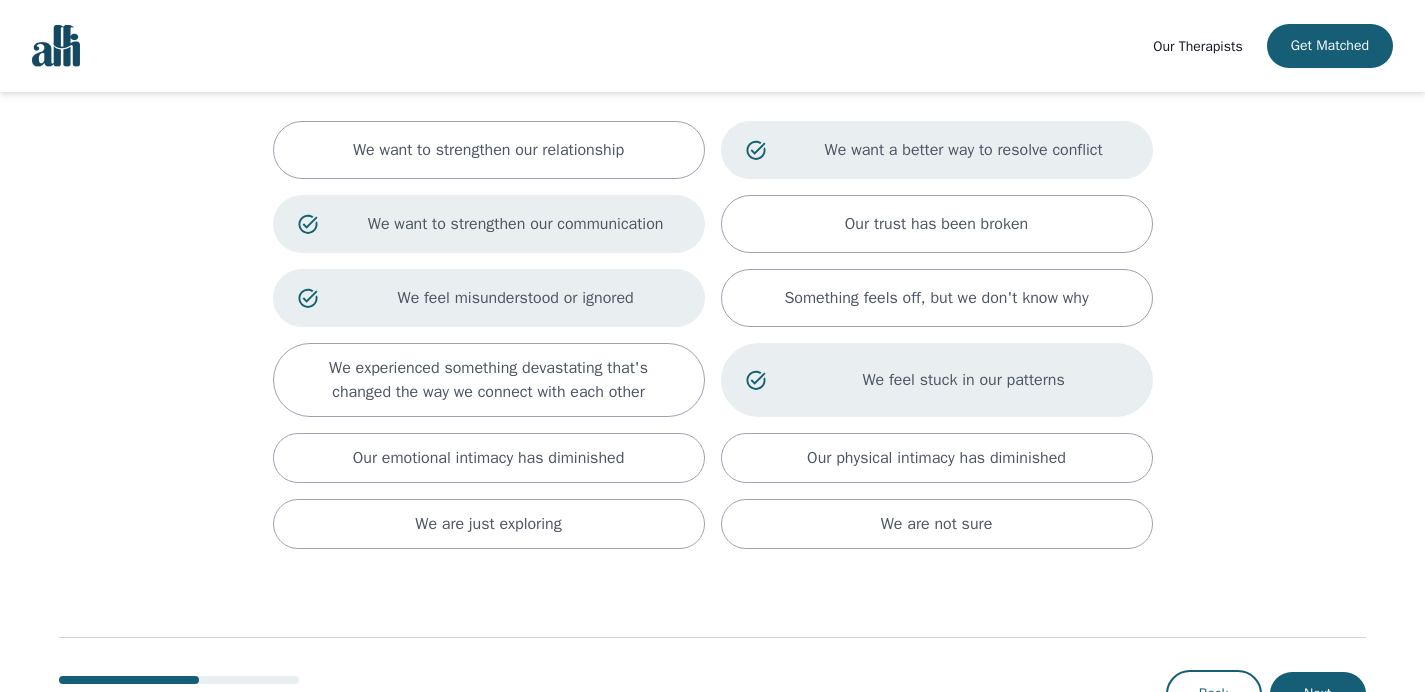 scroll, scrollTop: 213, scrollLeft: 0, axis: vertical 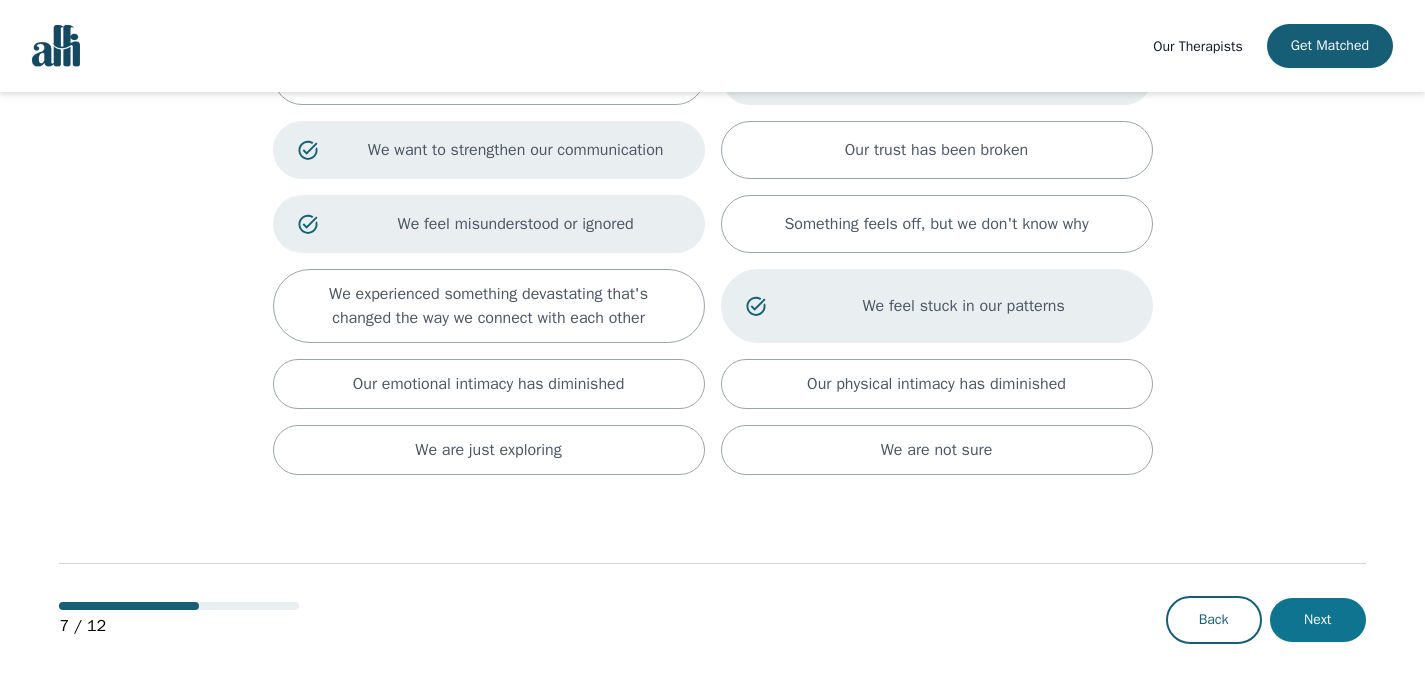 click on "Next" at bounding box center (1318, 620) 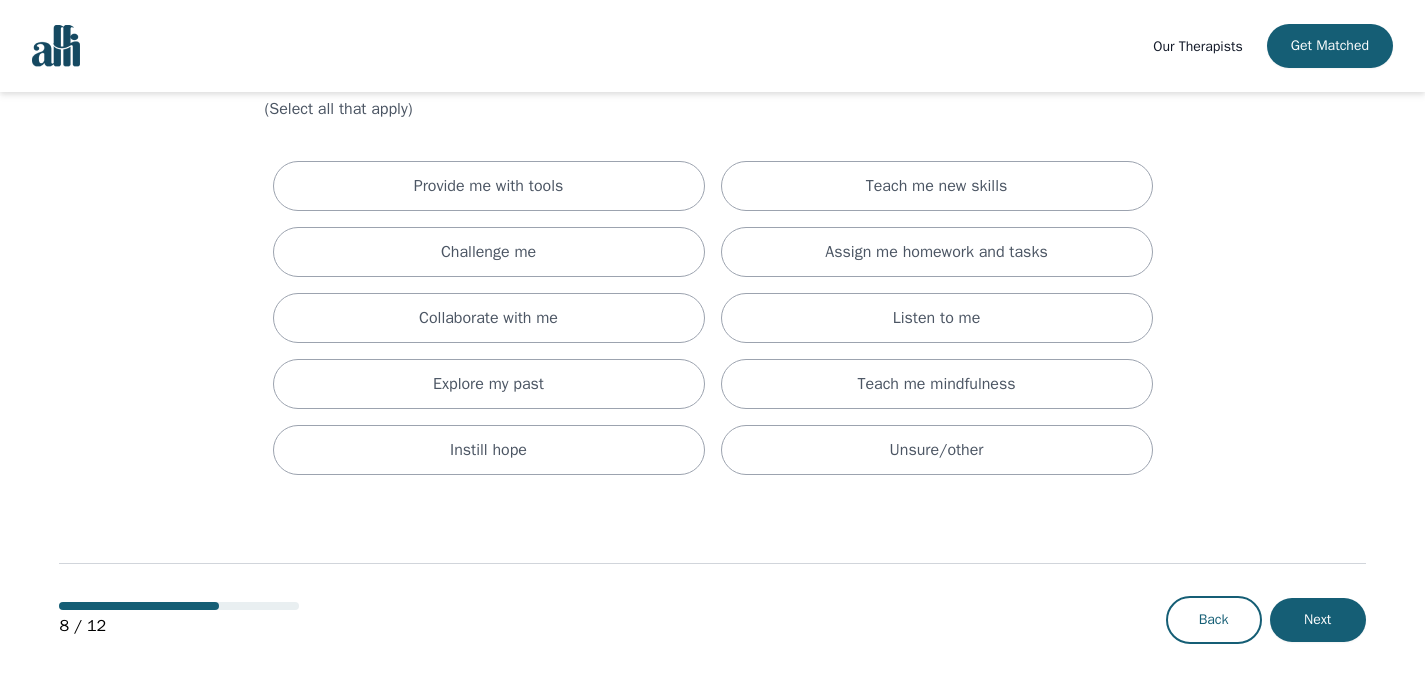 scroll, scrollTop: 0, scrollLeft: 0, axis: both 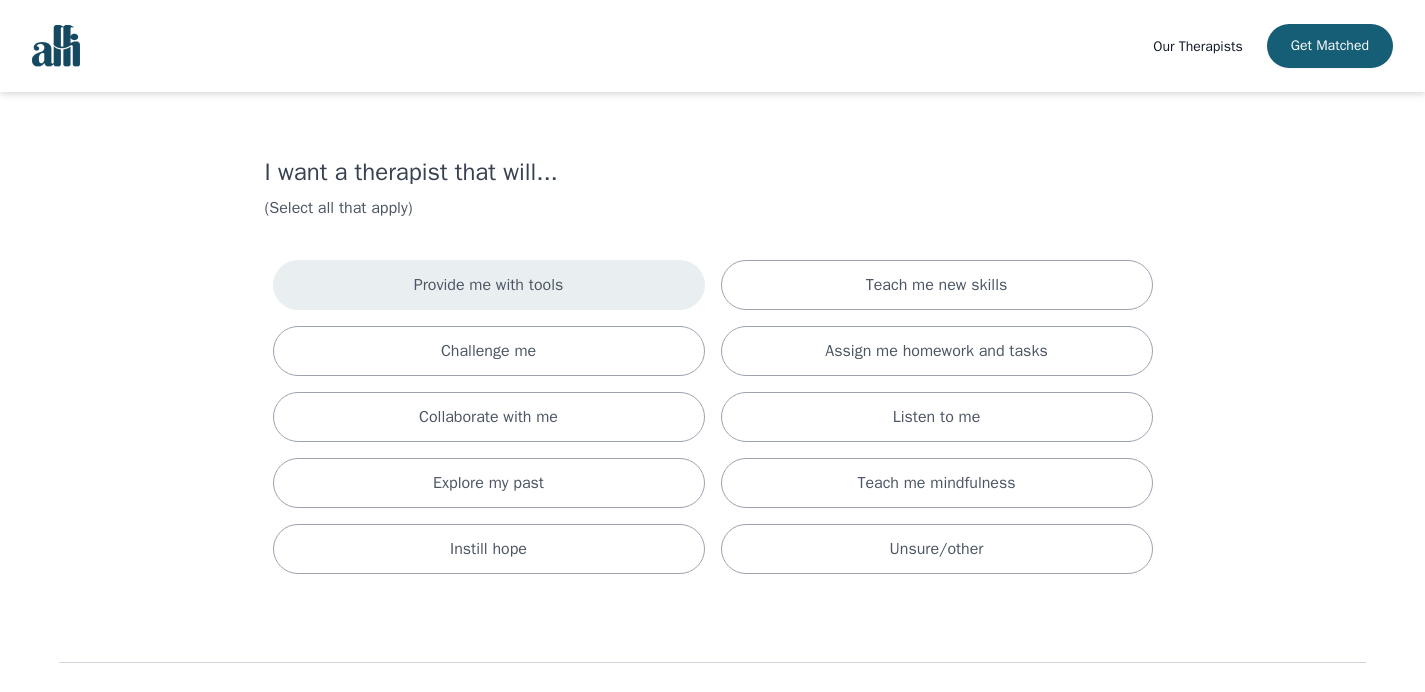 click on "Provide me with tools" at bounding box center [489, 285] 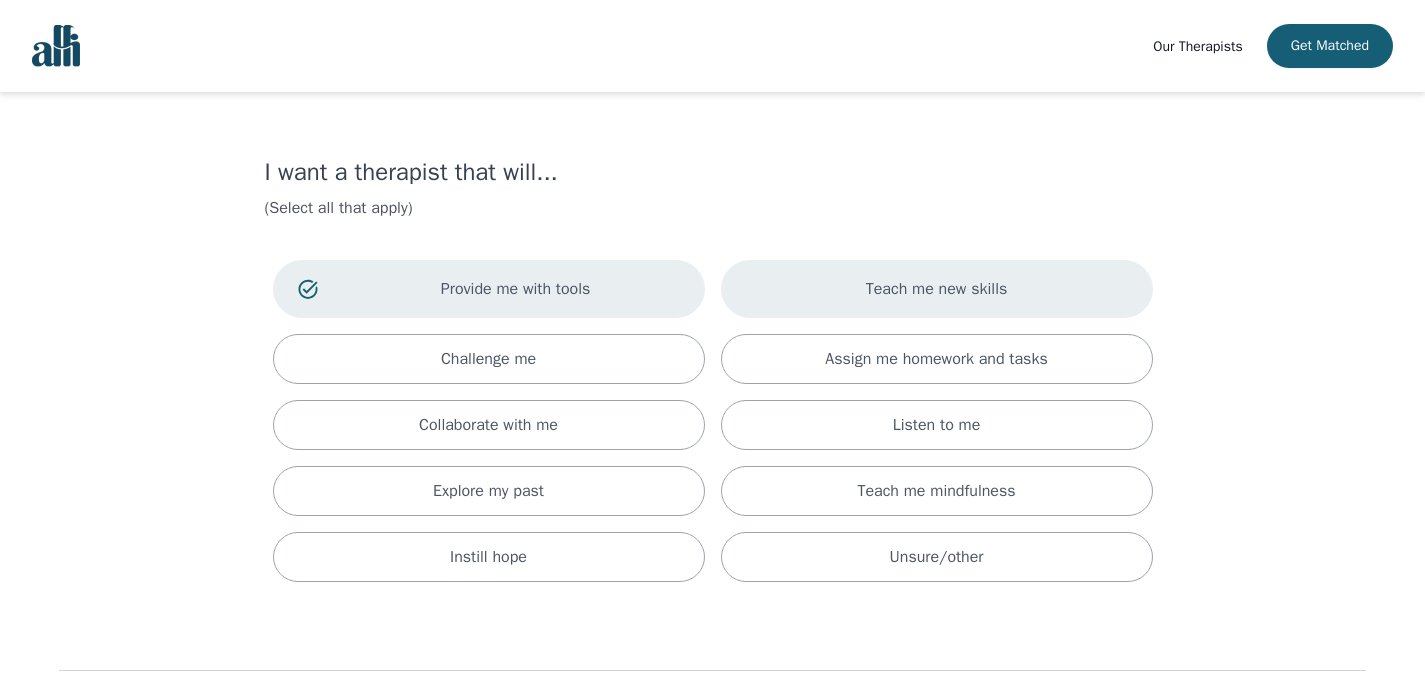 click on "Teach me new skills" at bounding box center [937, 289] 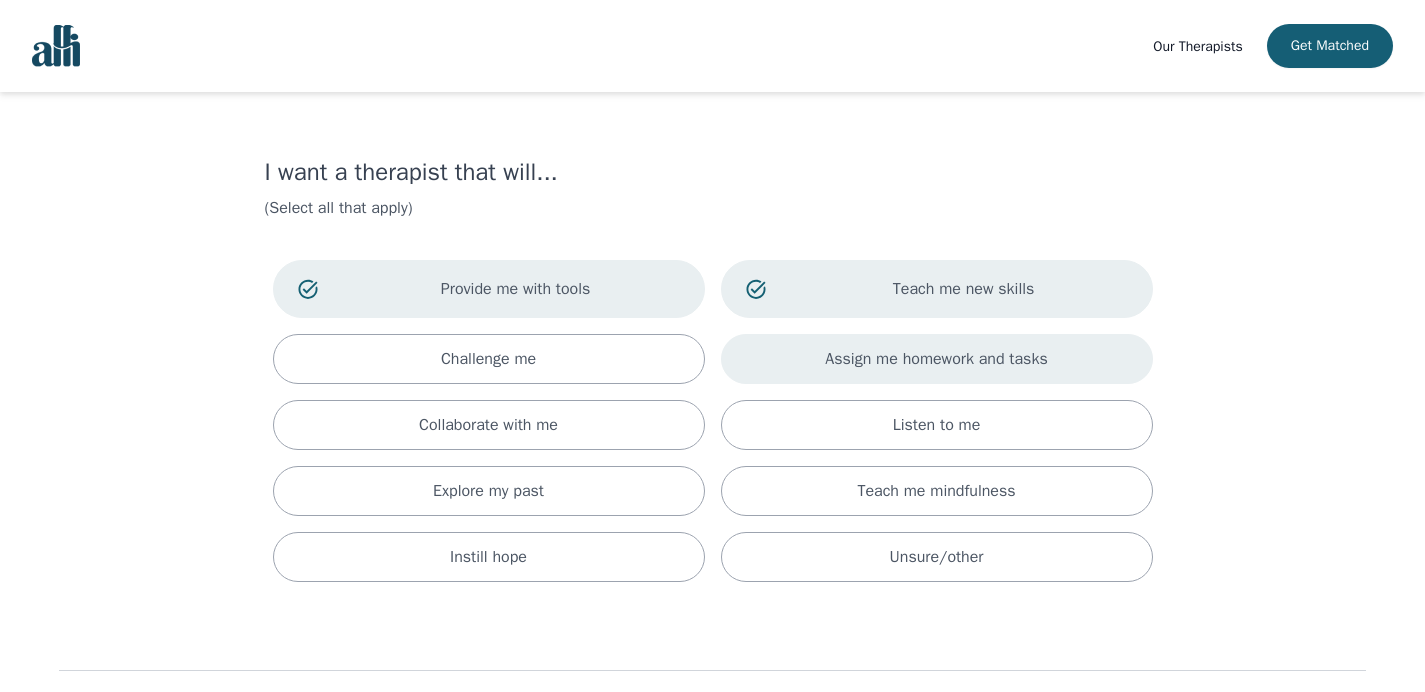 click on "Assign me homework and tasks" at bounding box center [936, 359] 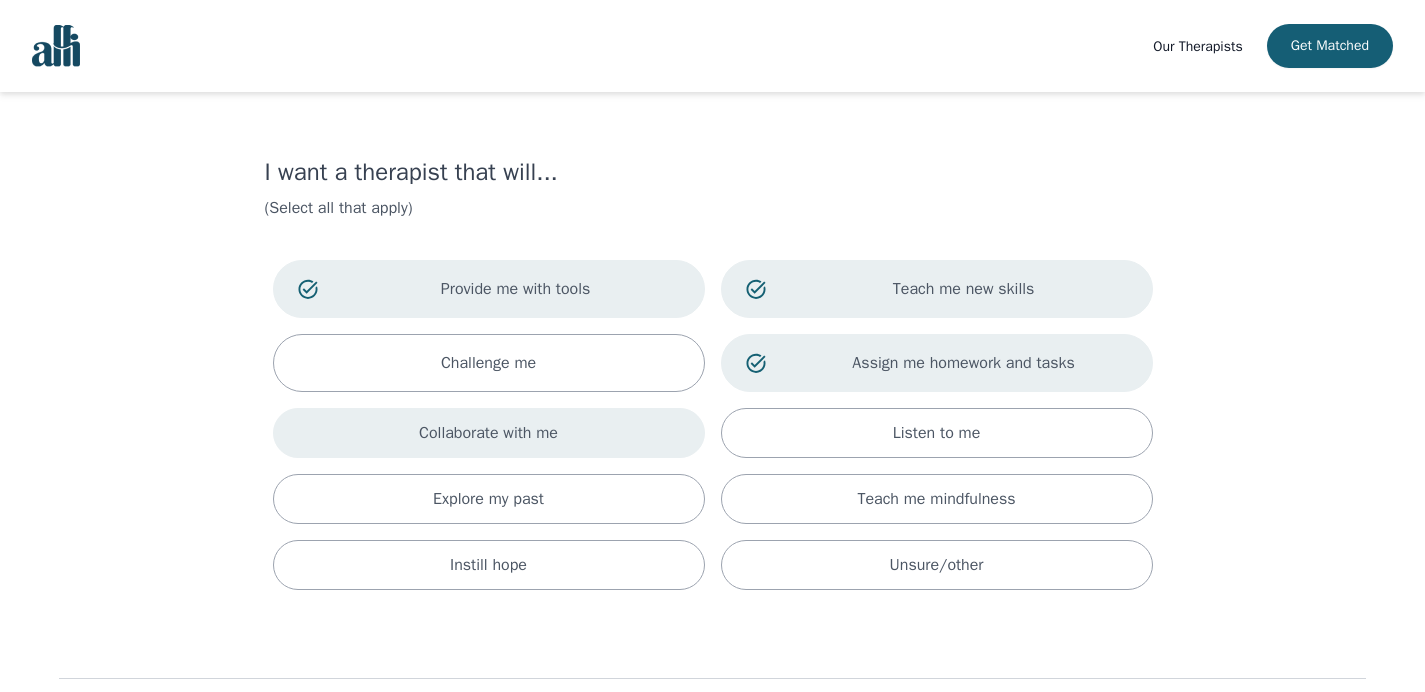 click on "Collaborate with me" at bounding box center [489, 433] 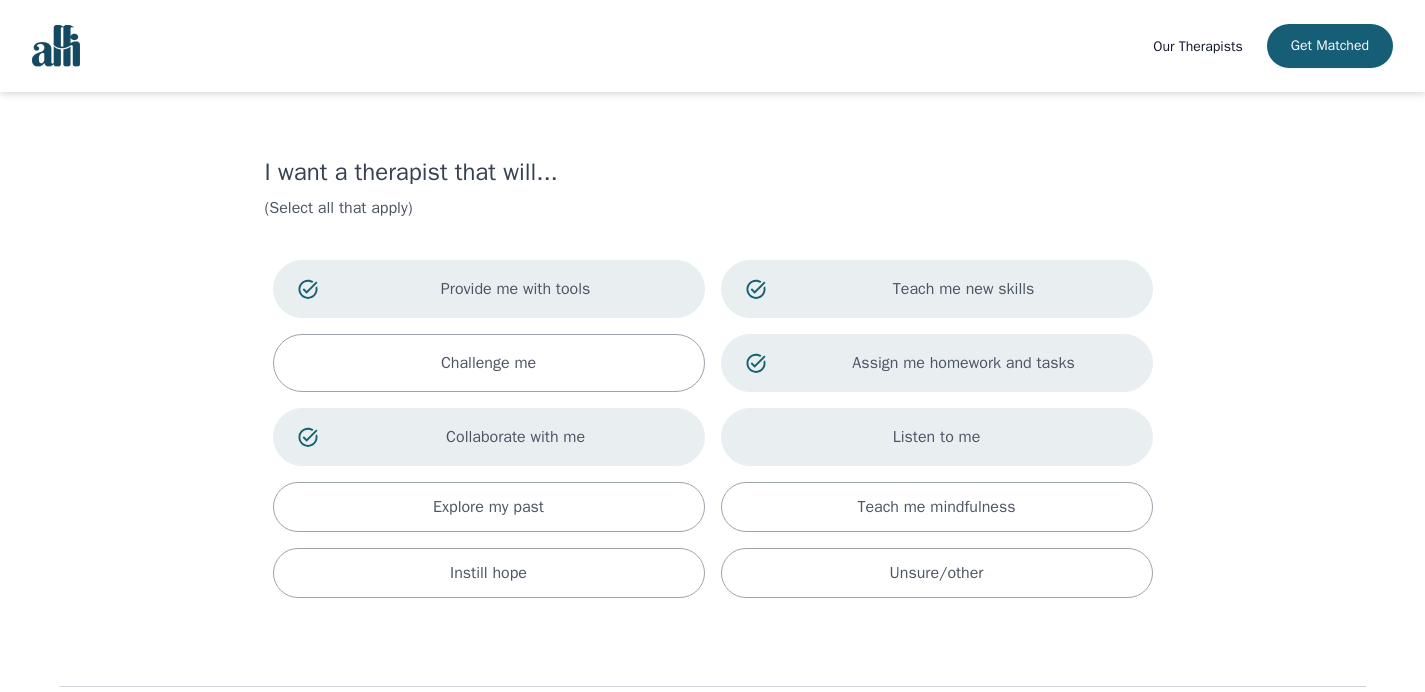 click on "Listen to me" at bounding box center [937, 437] 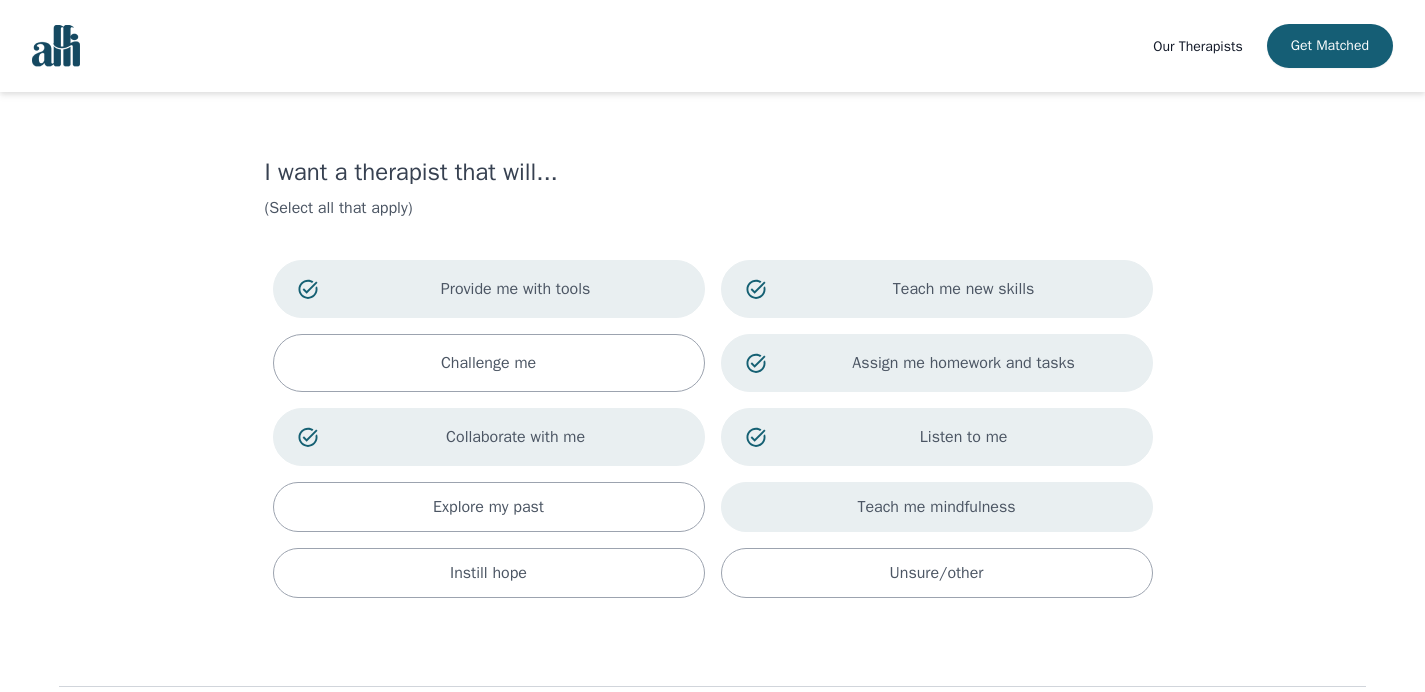 click on "Teach me mindfulness" at bounding box center [937, 507] 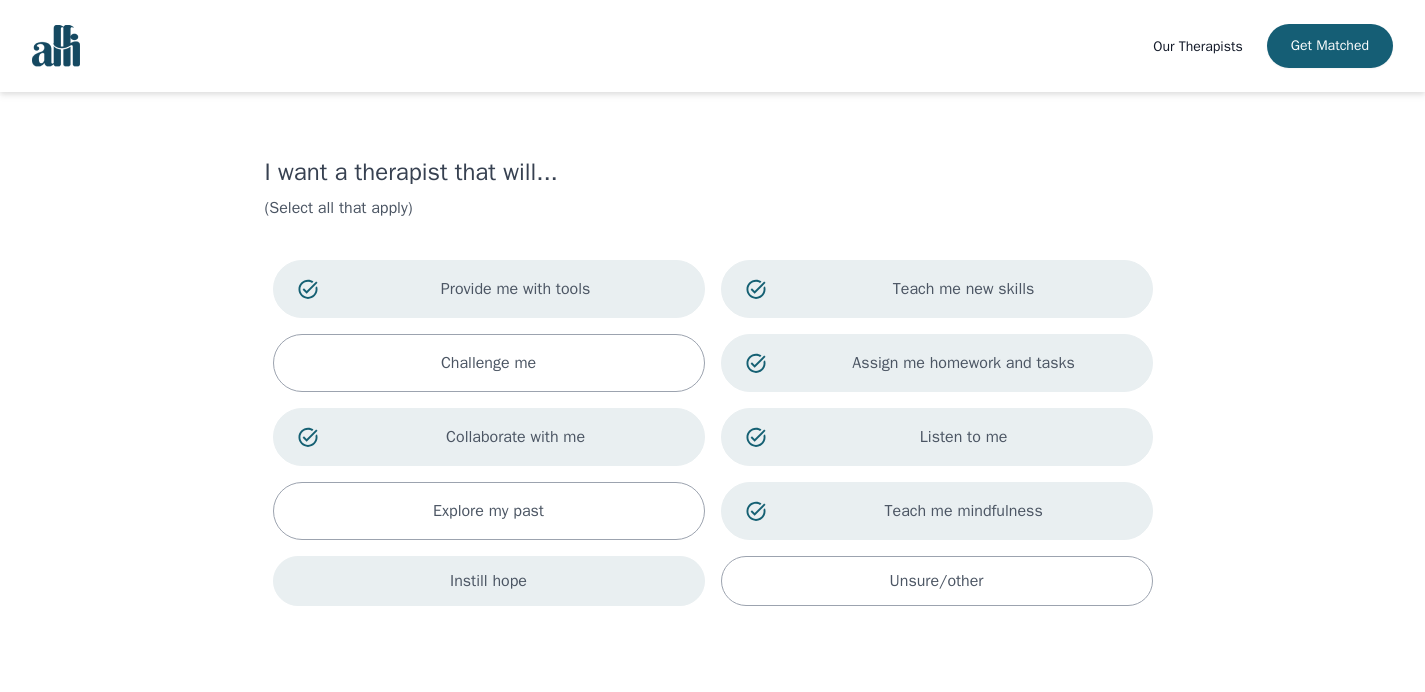click on "Instill hope" at bounding box center [489, 581] 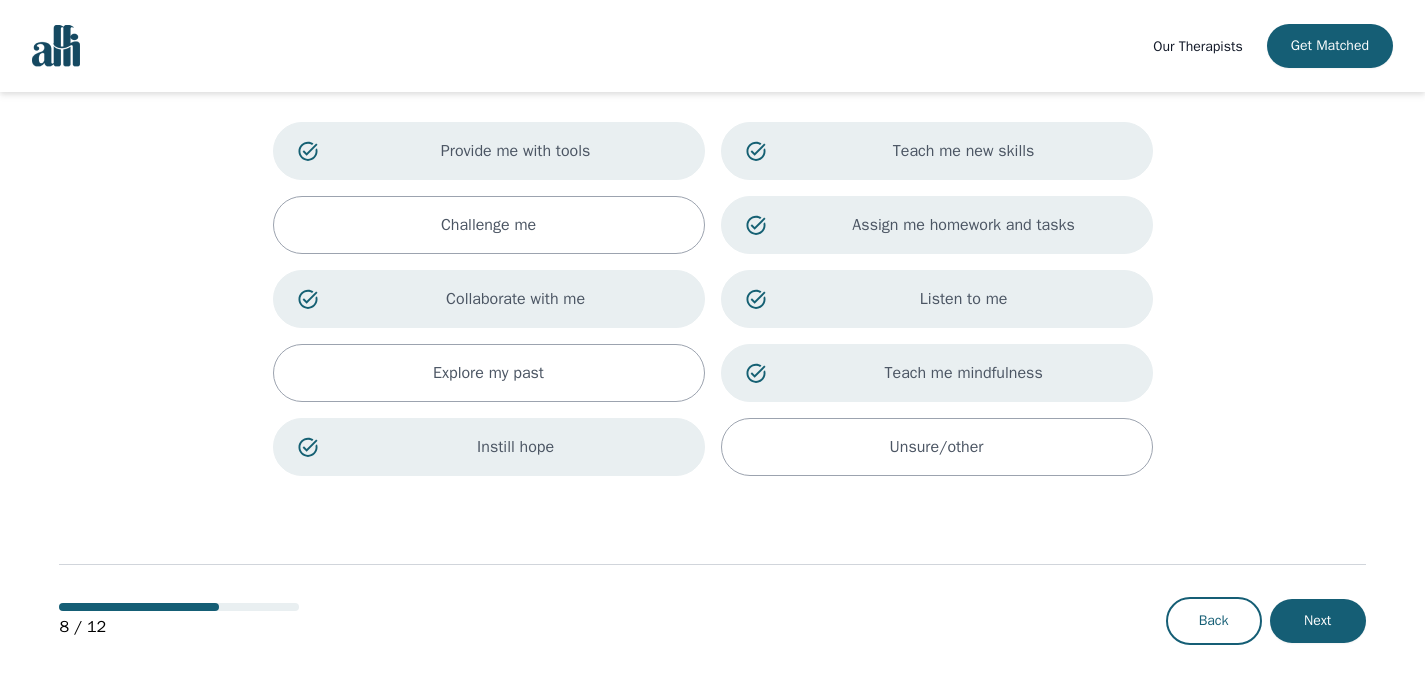 scroll, scrollTop: 139, scrollLeft: 0, axis: vertical 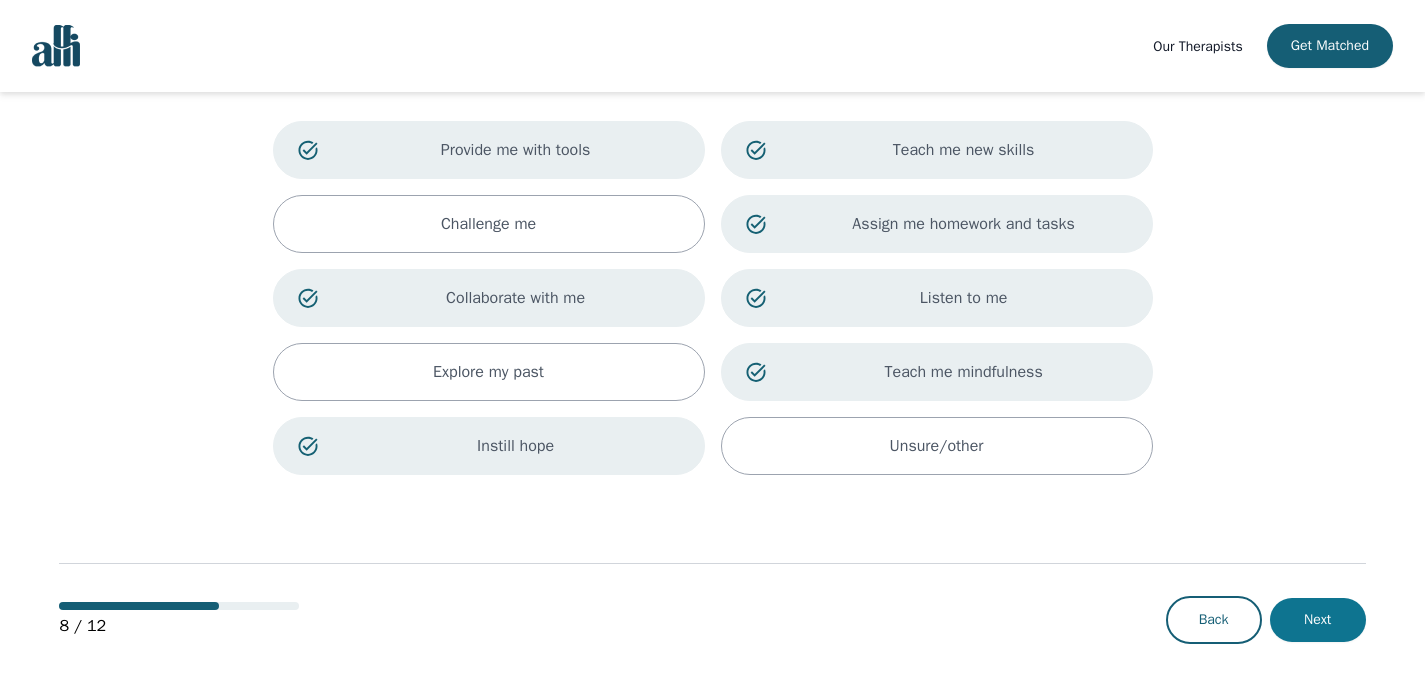 click on "Next" at bounding box center [1318, 620] 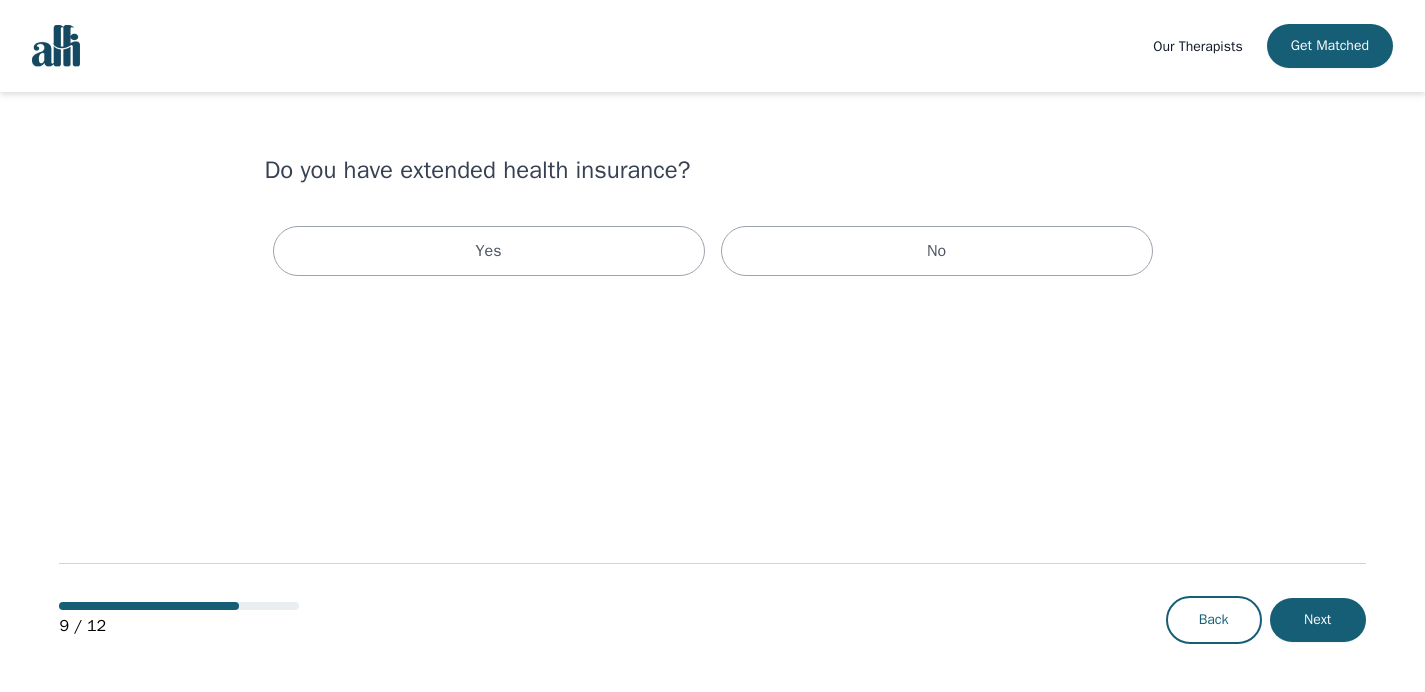 scroll, scrollTop: 0, scrollLeft: 0, axis: both 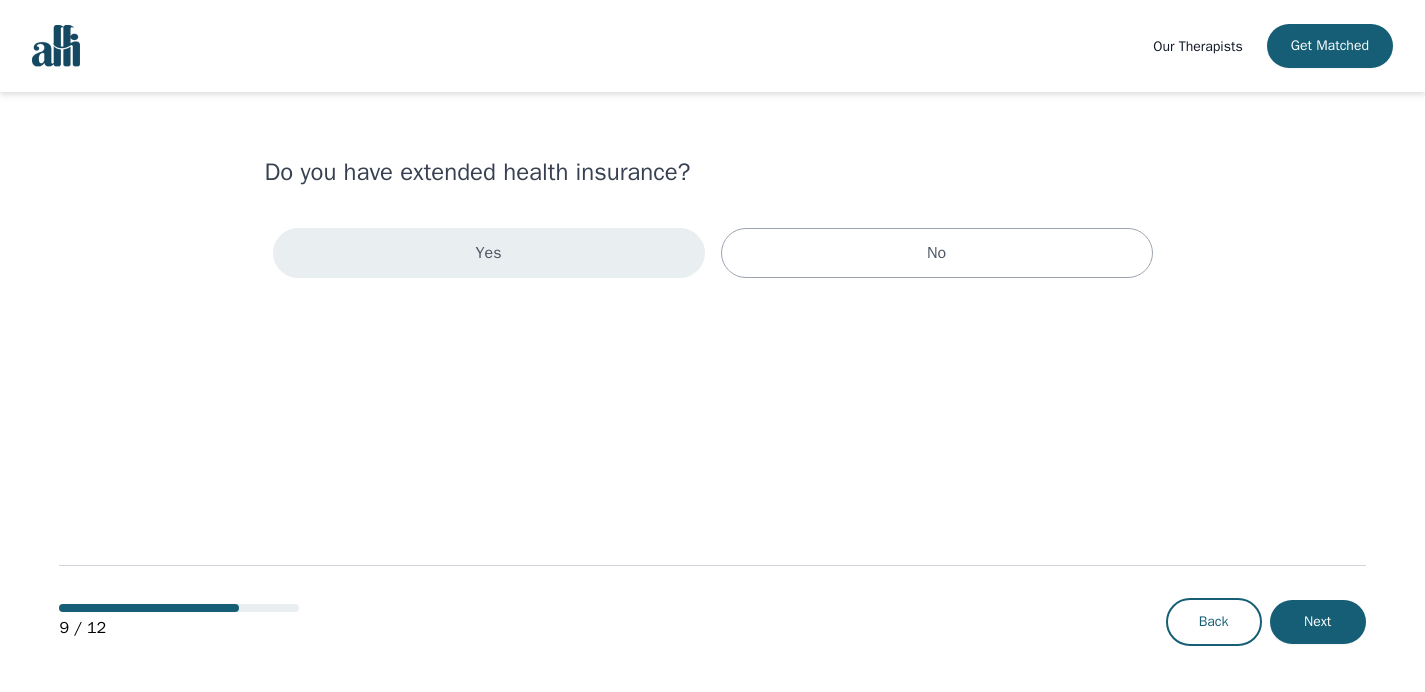 click on "Yes" at bounding box center (489, 253) 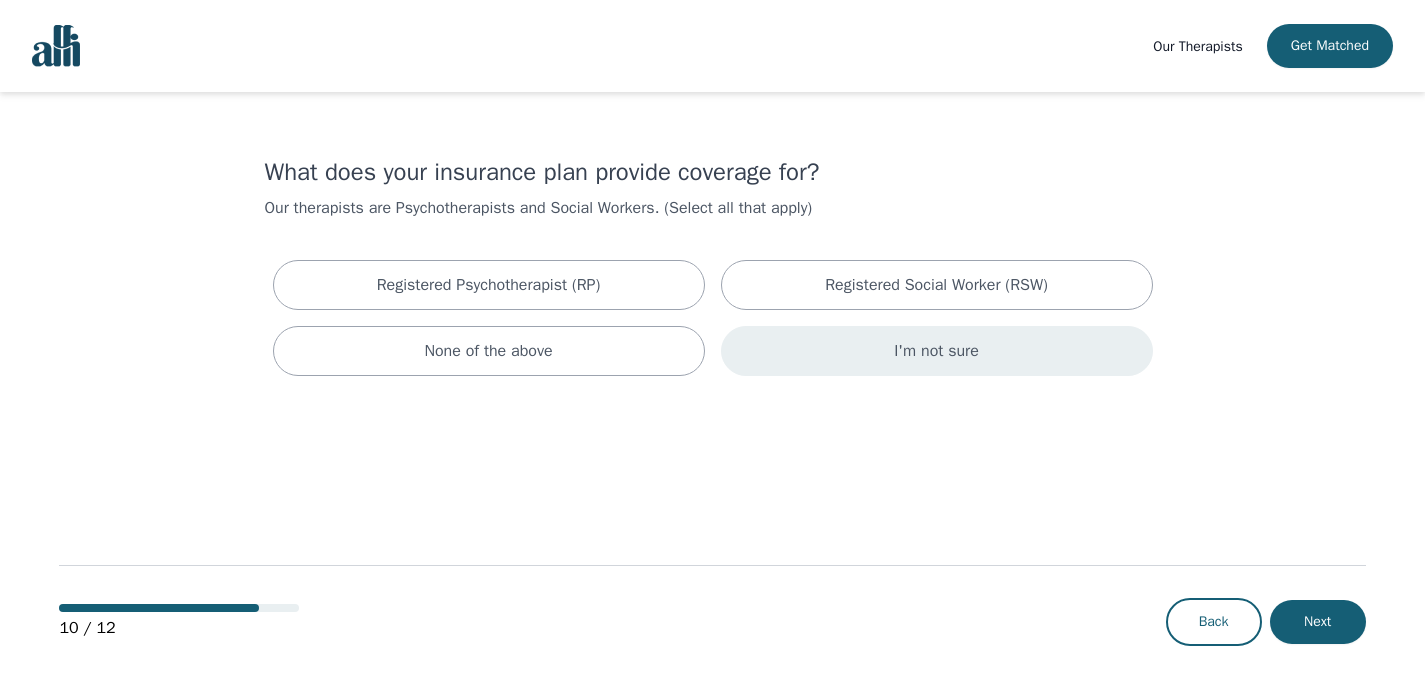click on "I'm not sure" at bounding box center [937, 351] 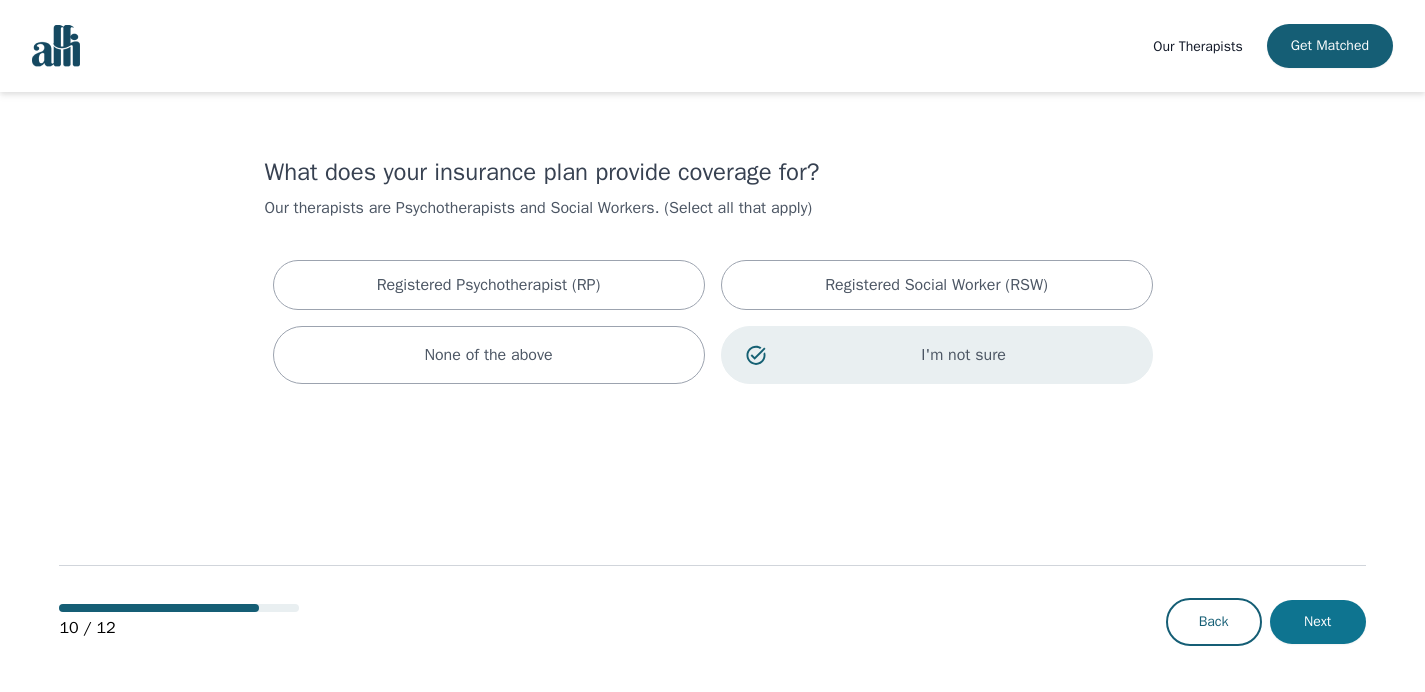 click on "Next" at bounding box center (1318, 622) 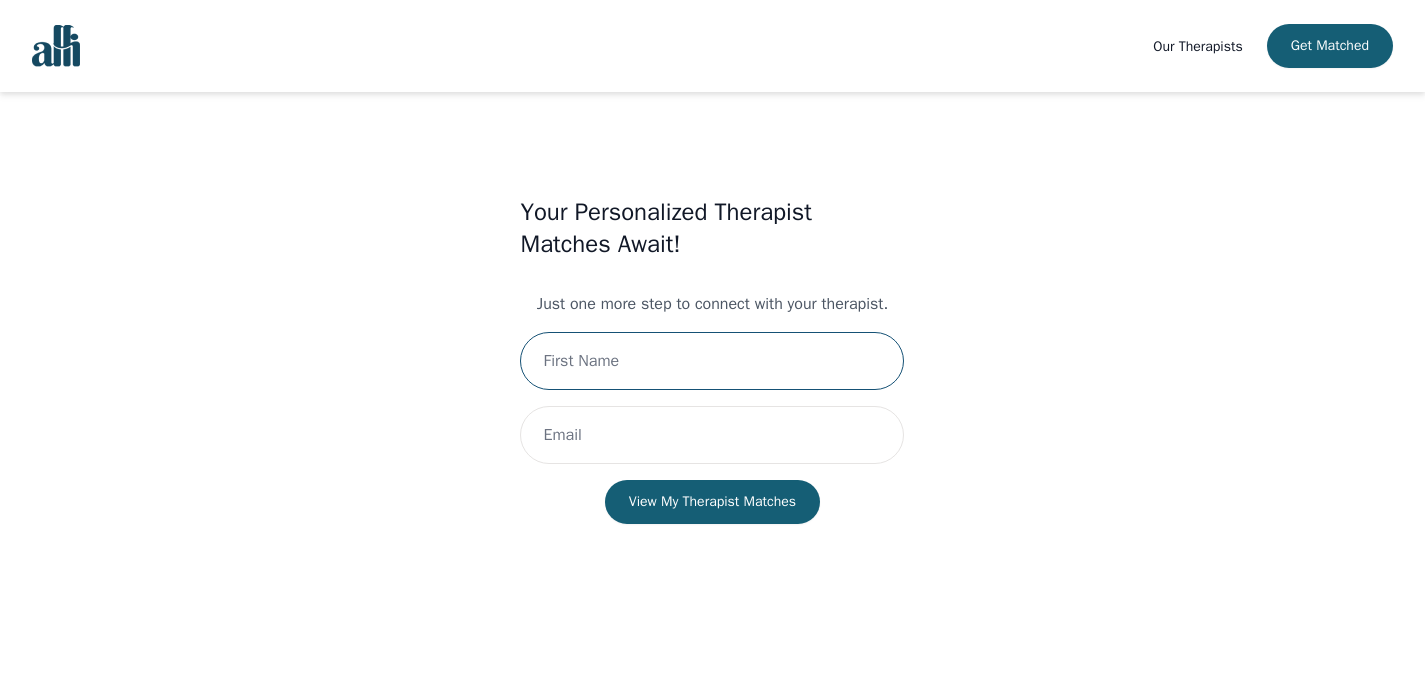 click at bounding box center (712, 361) 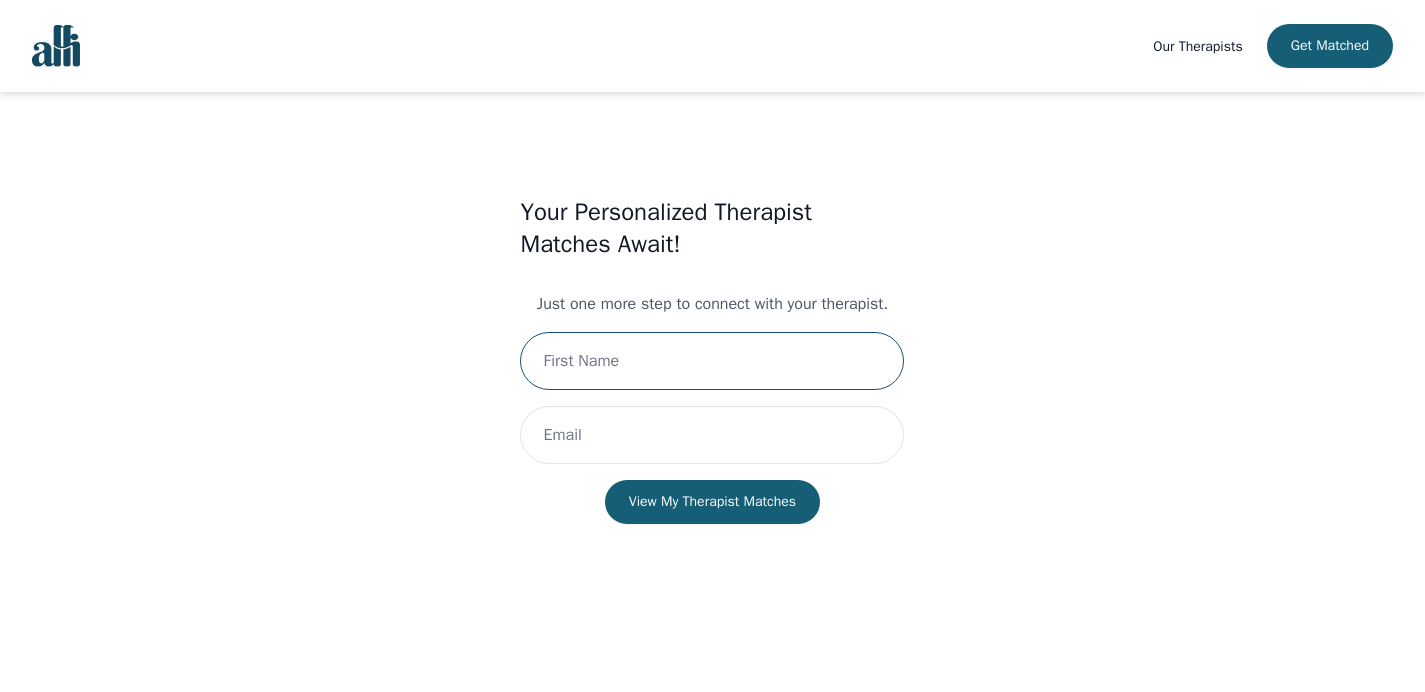 click at bounding box center (712, 361) 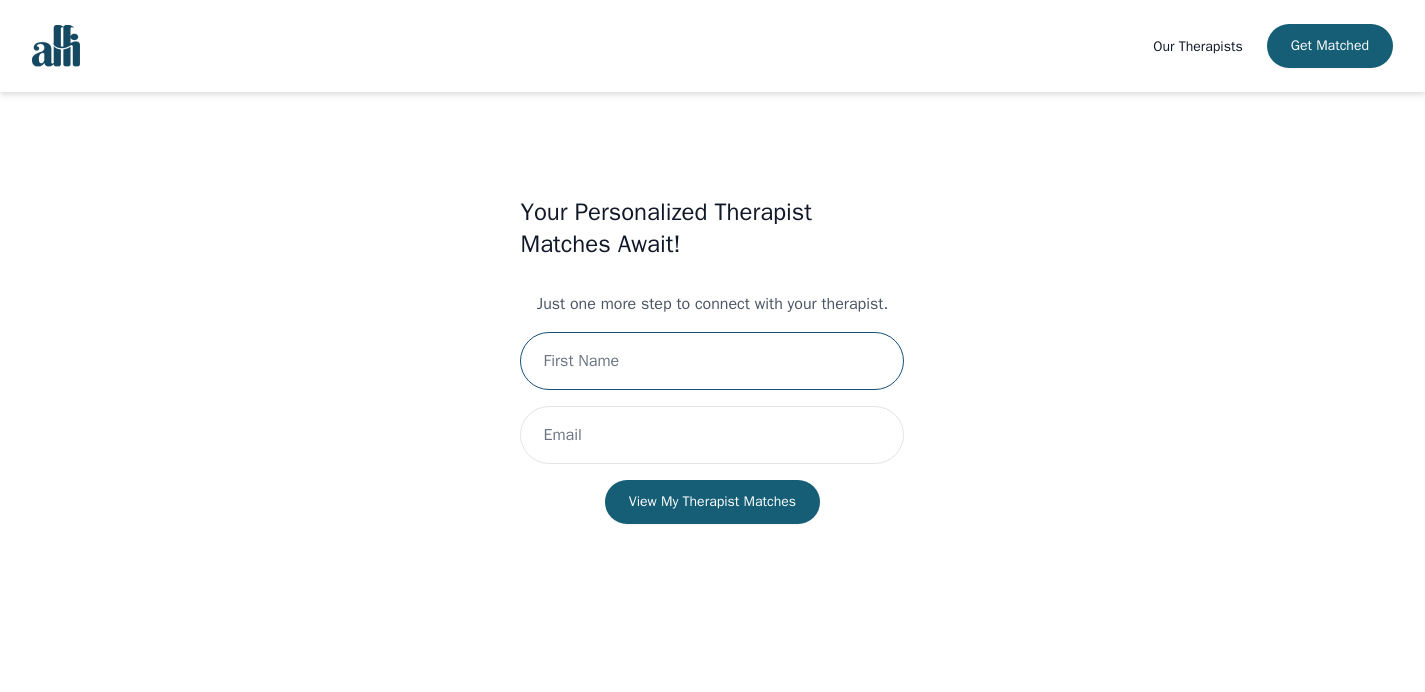 click at bounding box center (712, 361) 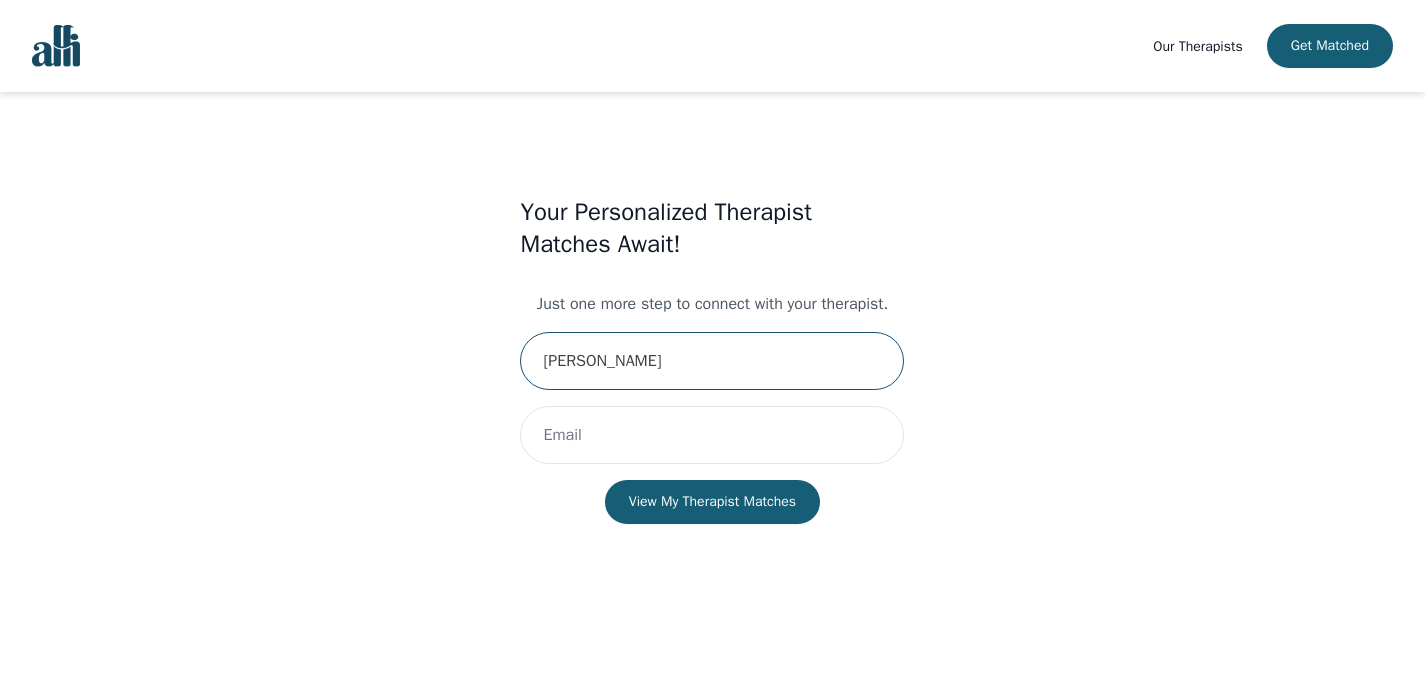 type on "Albert" 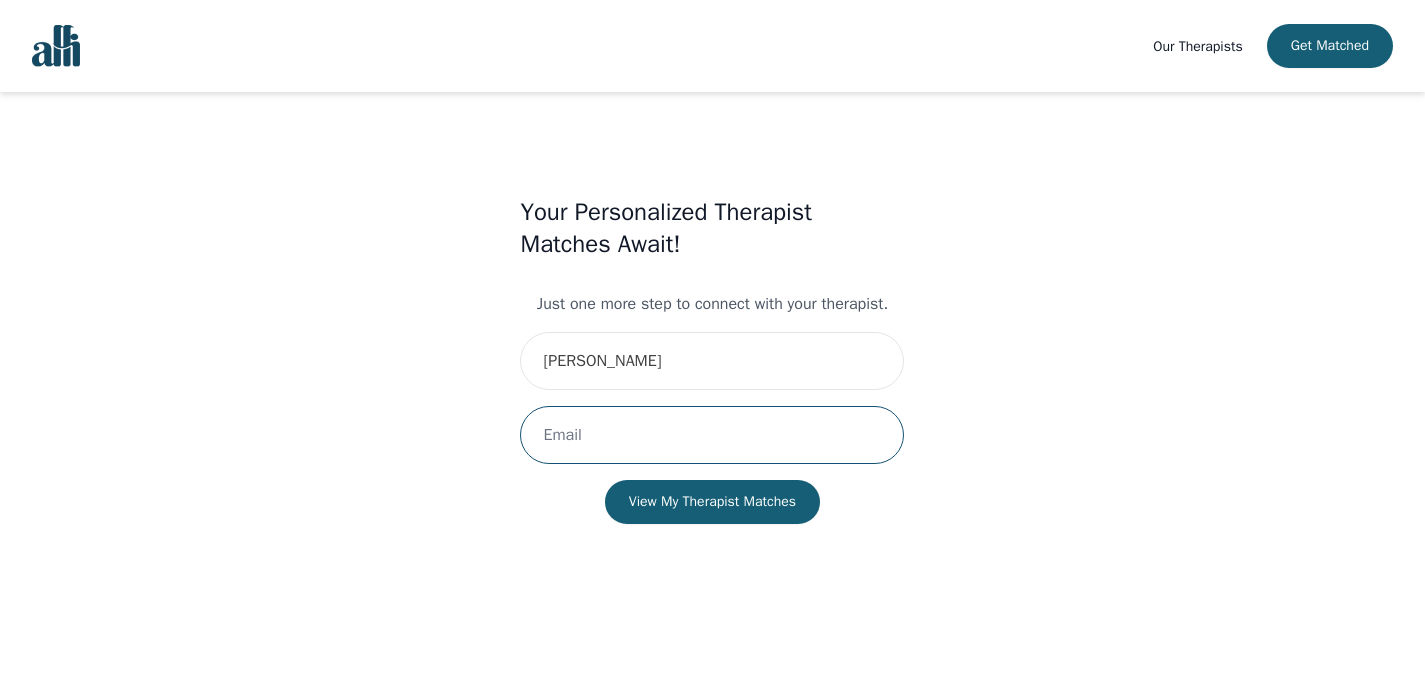 click at bounding box center (712, 435) 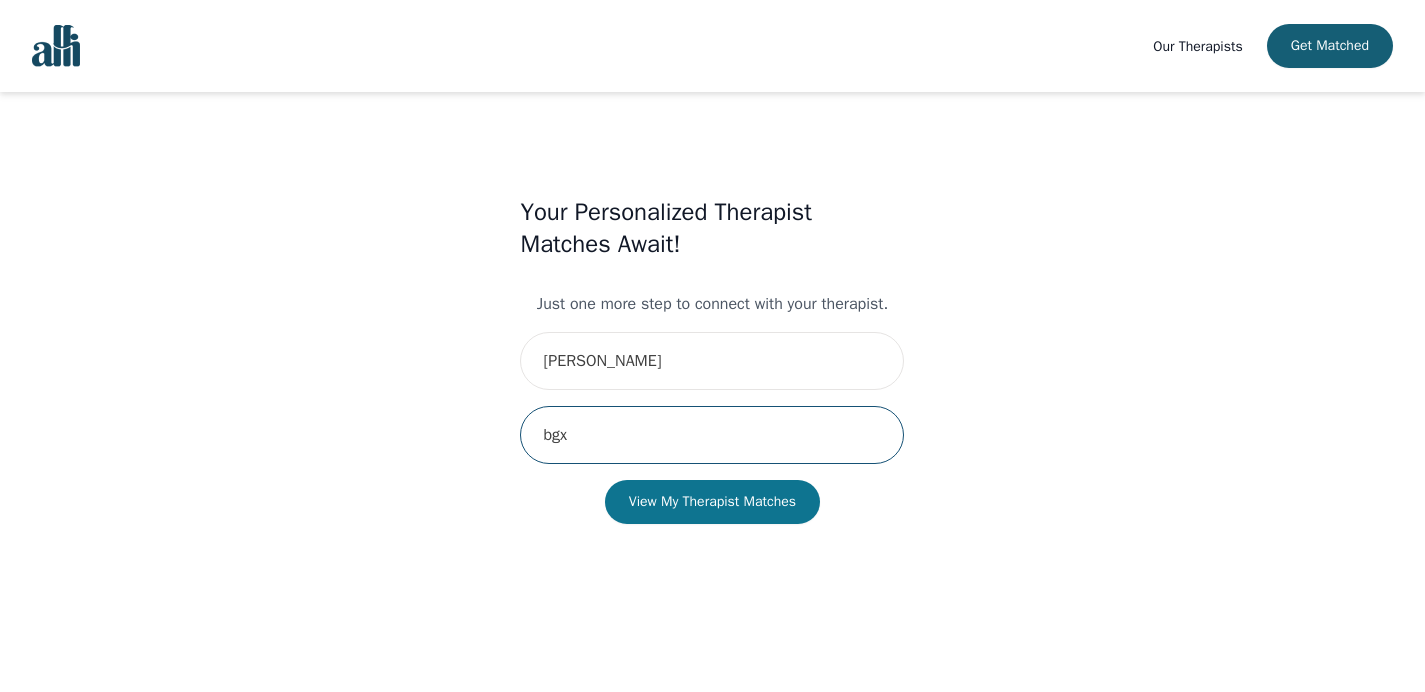 type on "[EMAIL_ADDRESS][DOMAIN_NAME]" 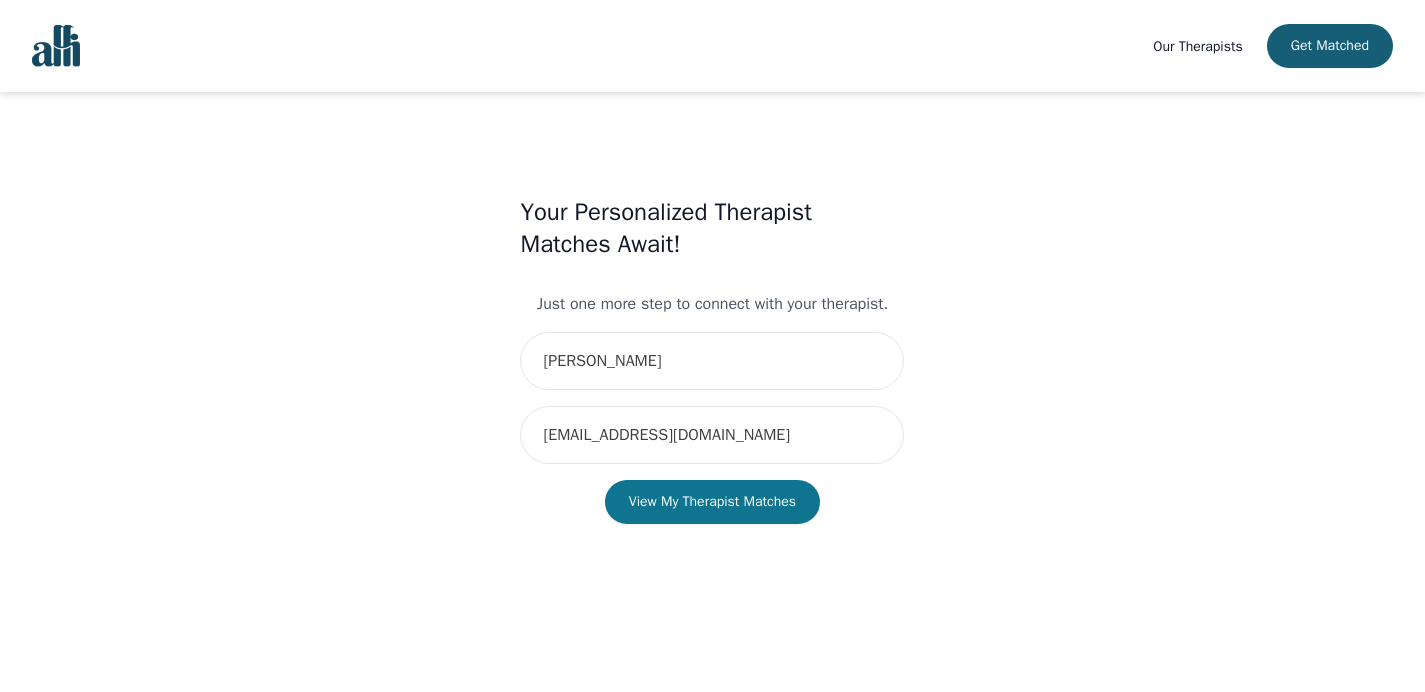click on "View My Therapist Matches" at bounding box center (712, 502) 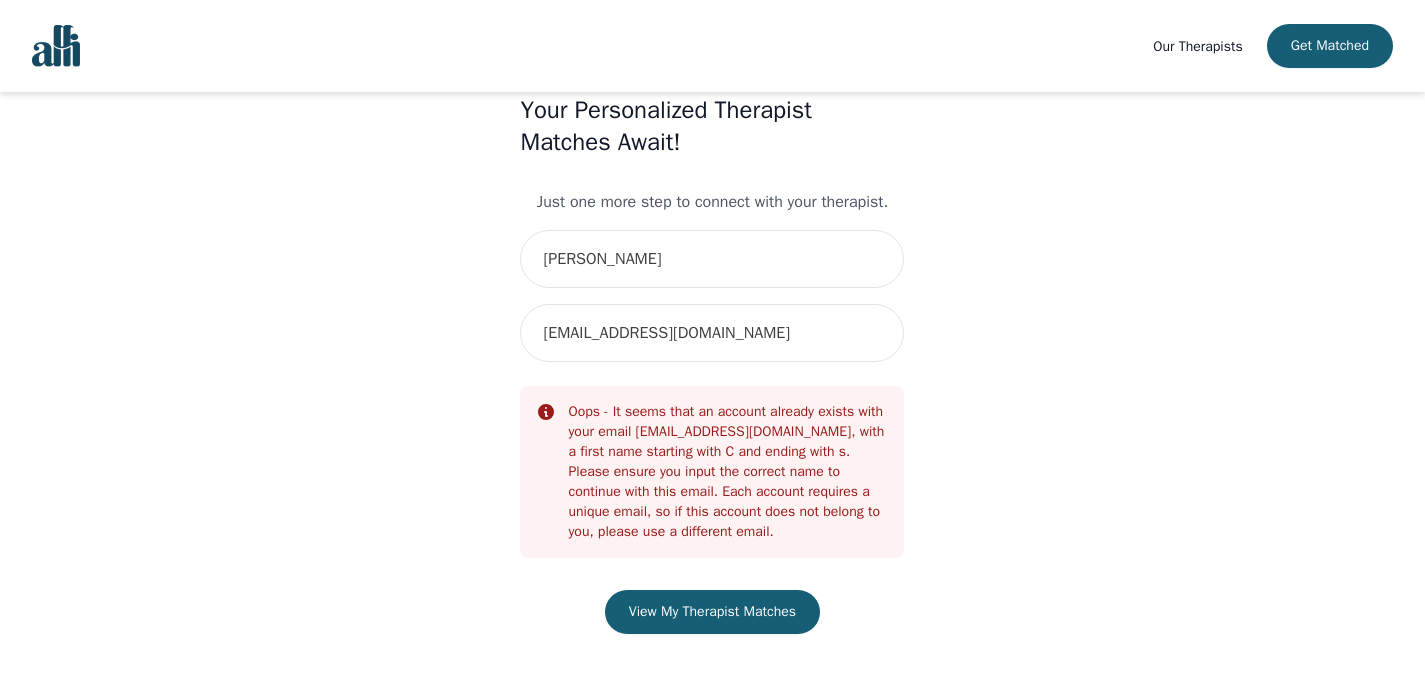 scroll, scrollTop: 116, scrollLeft: 0, axis: vertical 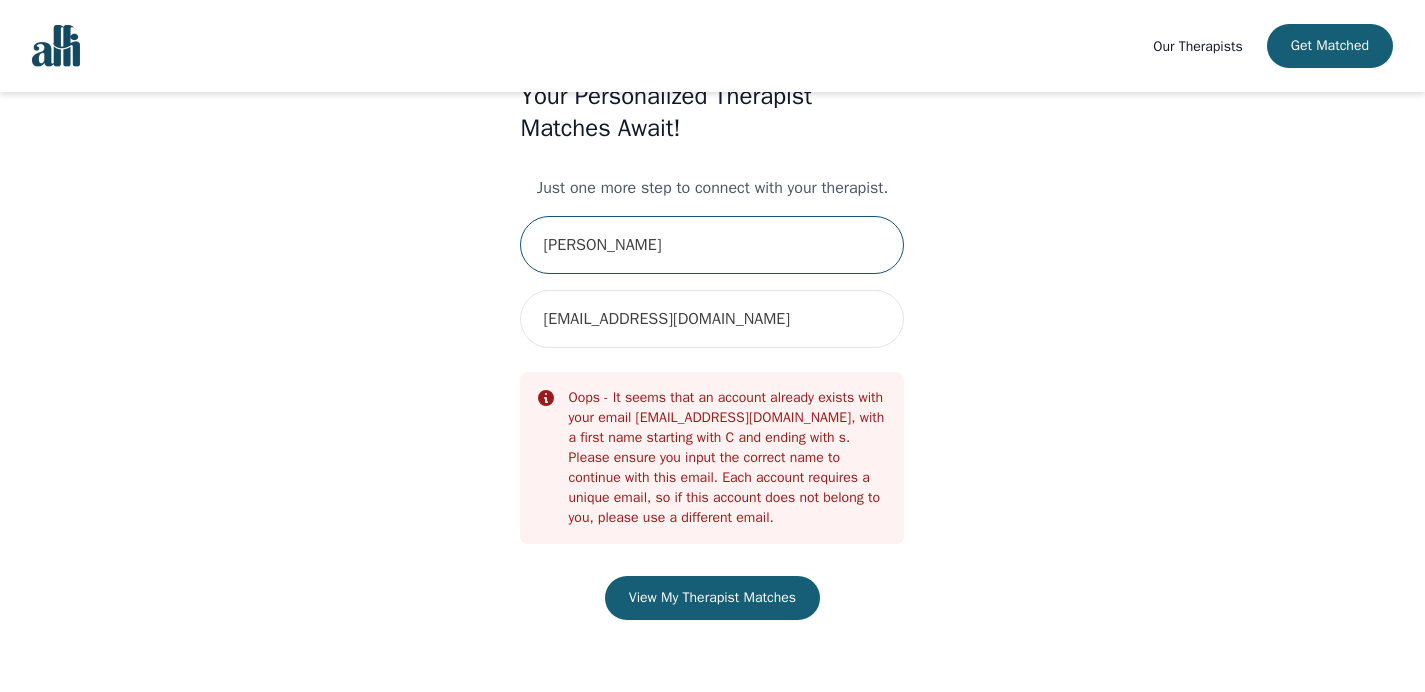 click on "Albert" at bounding box center [712, 245] 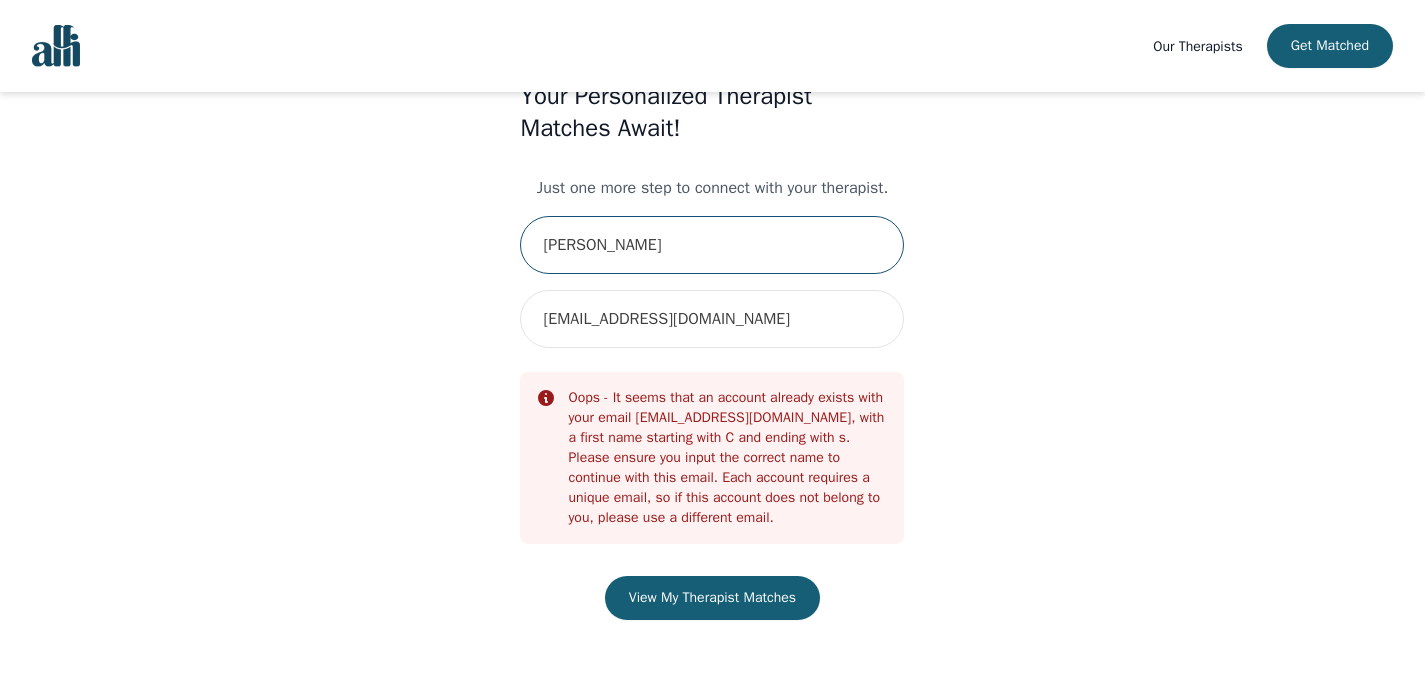 click on "Albert" at bounding box center (712, 245) 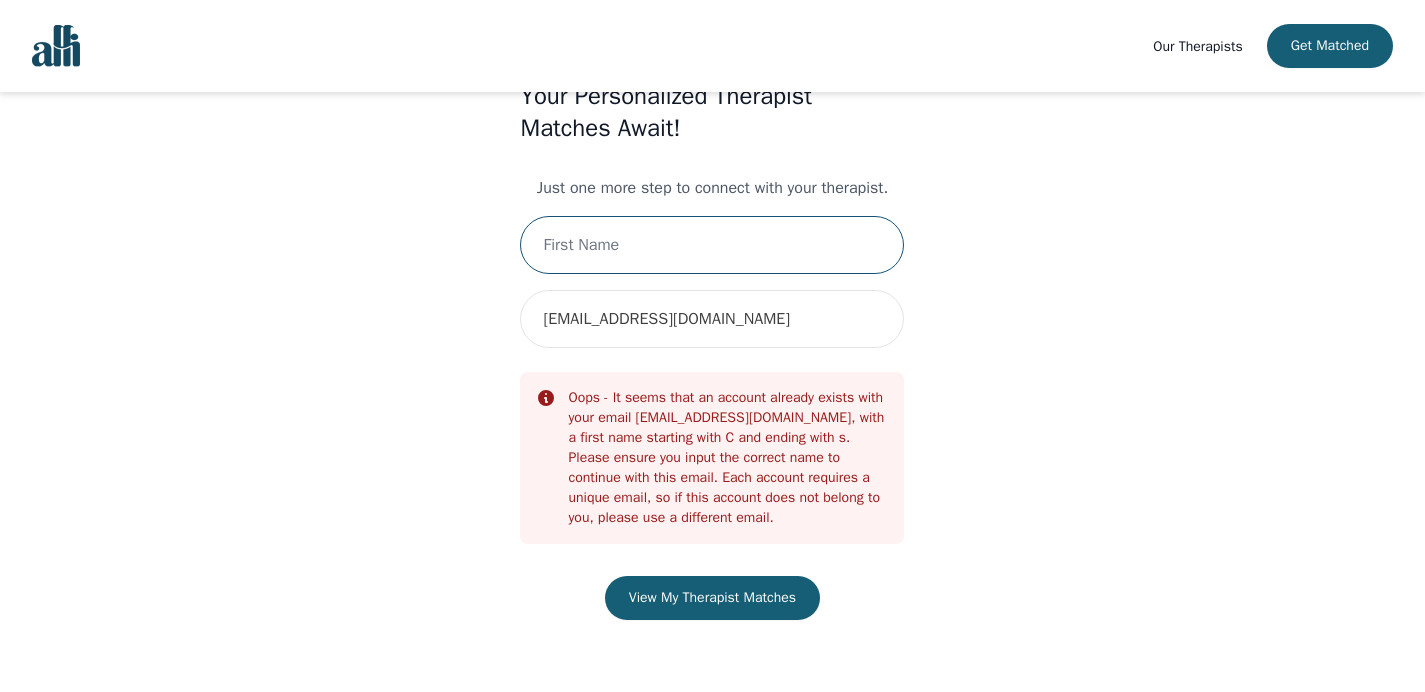 type 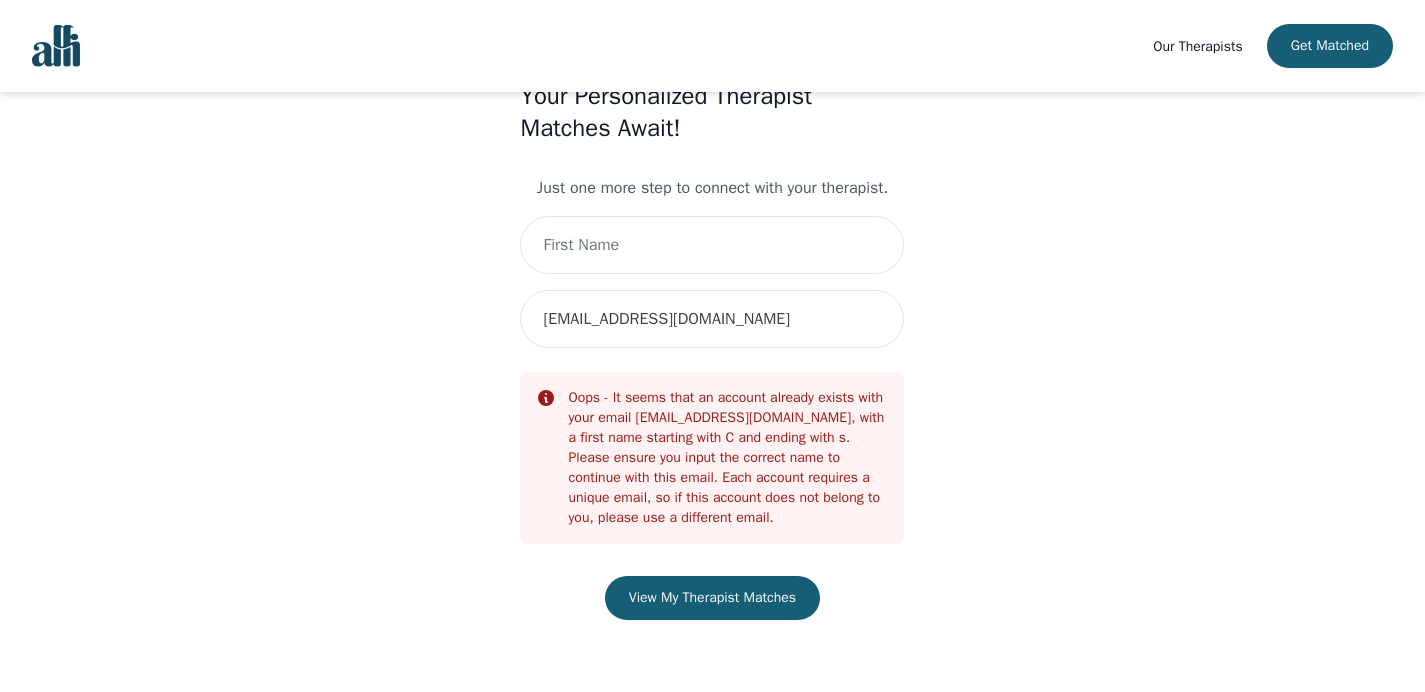 click at bounding box center [56, 46] 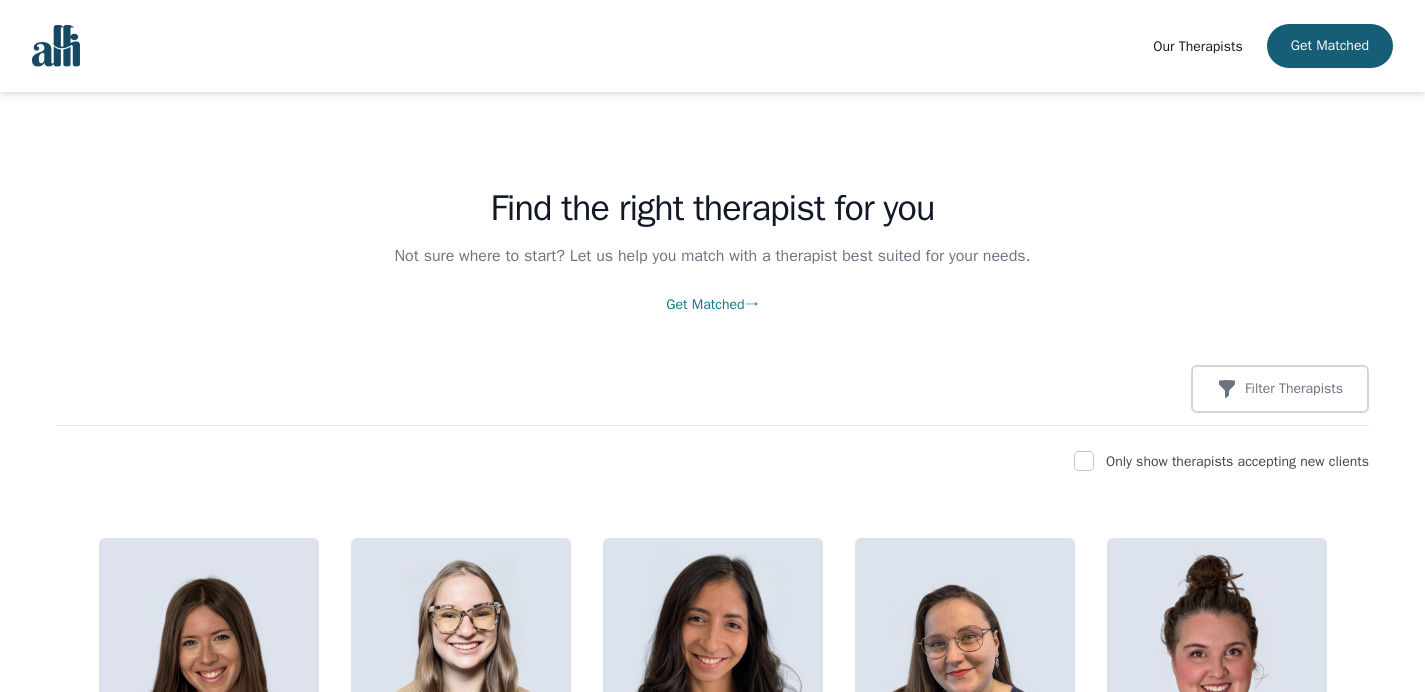 scroll, scrollTop: 0, scrollLeft: 0, axis: both 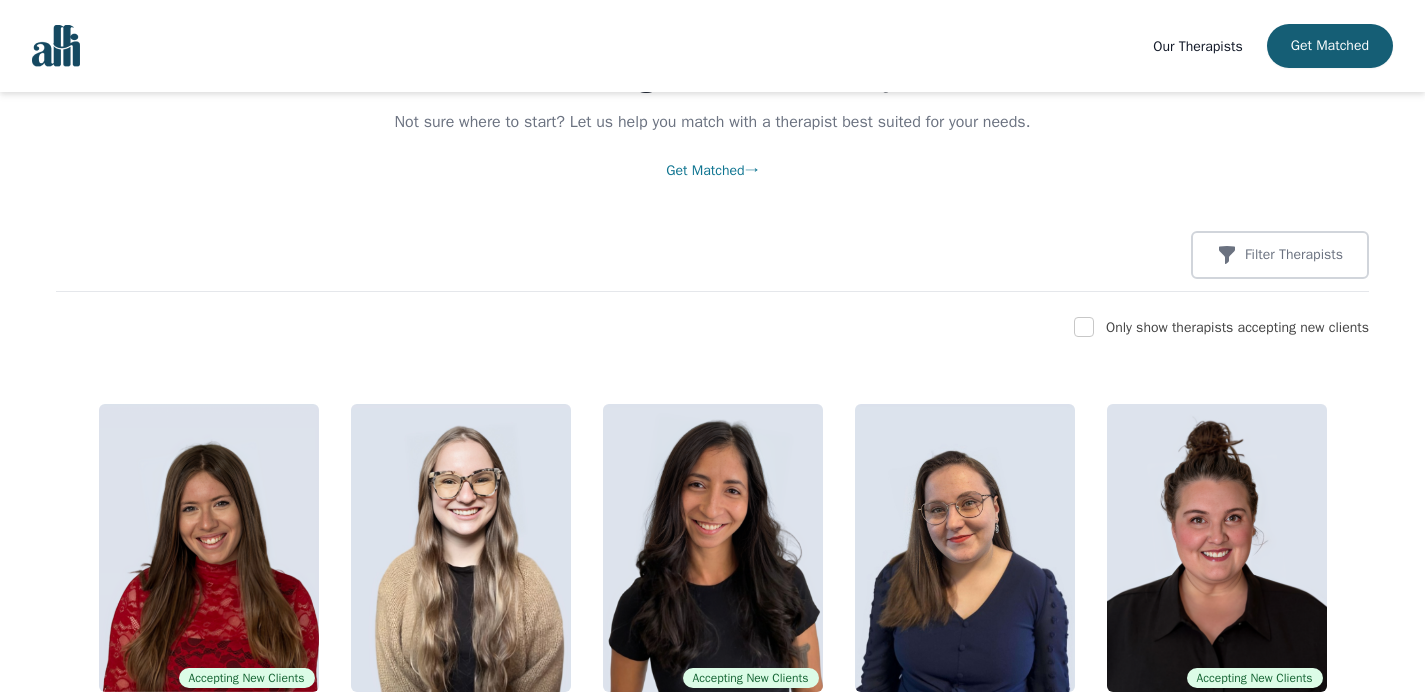 click on "Our Therapists Get Matched Find the right therapist for you Not sure where to start? Let us help you match with a therapist best suited for your needs. Get Matched  → Filter Therapists Only show therapists accepting new clients Accepting New Clients [PERSON_NAME] Registered Psychotherapist (Qualifying) Intern Therapist [PERSON_NAME] Registered Psychotherapist (Qualifying) Intern Therapist Accepting New Clients [PERSON_NAME] Registered Psychotherapist (Qualifying) Associate Therapist [PERSON_NAME] Registered Psychotherapist (Qualifying) Intern Therapist Accepting New Clients [PERSON_NAME] Registered Psychotherapist (Qualifying) Intern Therapist Accepting New Clients [PERSON_NAME] Registered Psychotherapist (Qualifying) Intern Therapist Accepting New Clients [PERSON_NAME] Registered Psychotherapist (Qualifying) Intern Therapist Accepting New Clients [PERSON_NAME] Registered Psychotherapist (Qualifying) Intern Therapist Accepting New Clients [PERSON_NAME] Associate Therapist [PERSON_NAME]" at bounding box center (712, 6383) 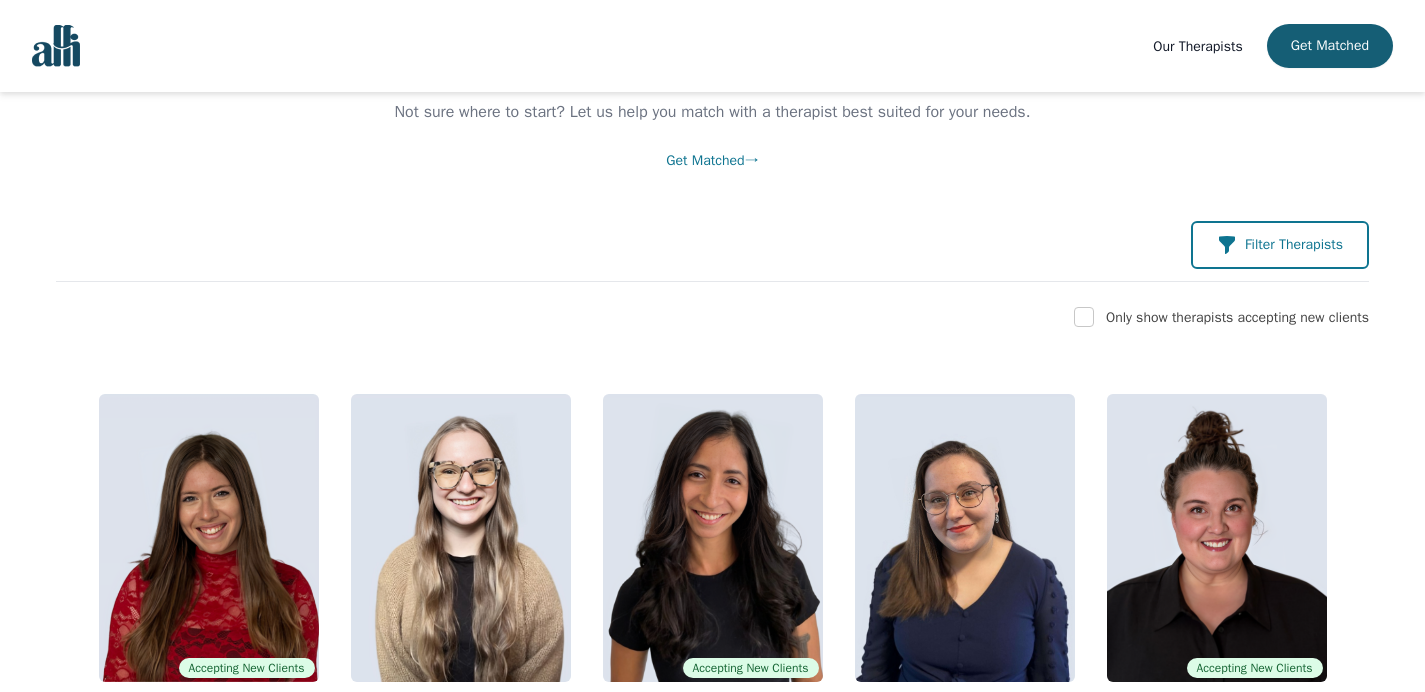click on "Filter Therapists" at bounding box center (1294, 245) 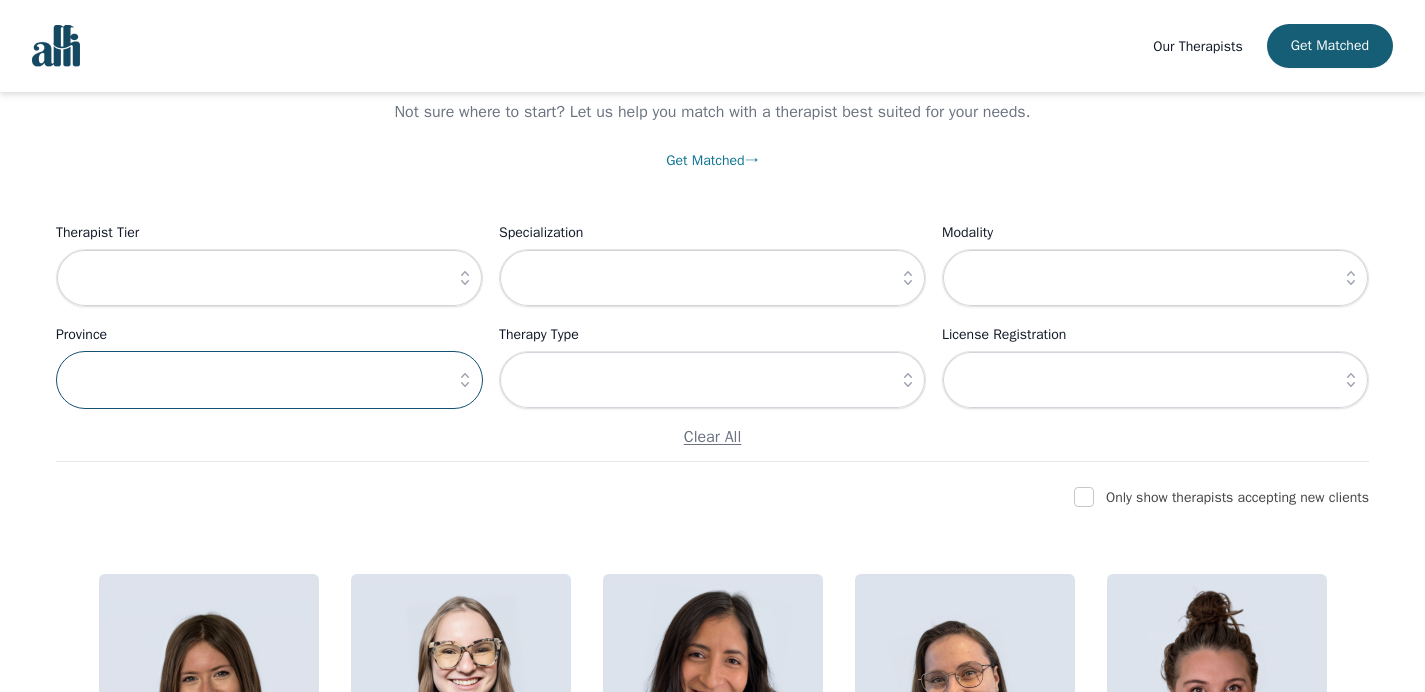 click at bounding box center [269, 380] 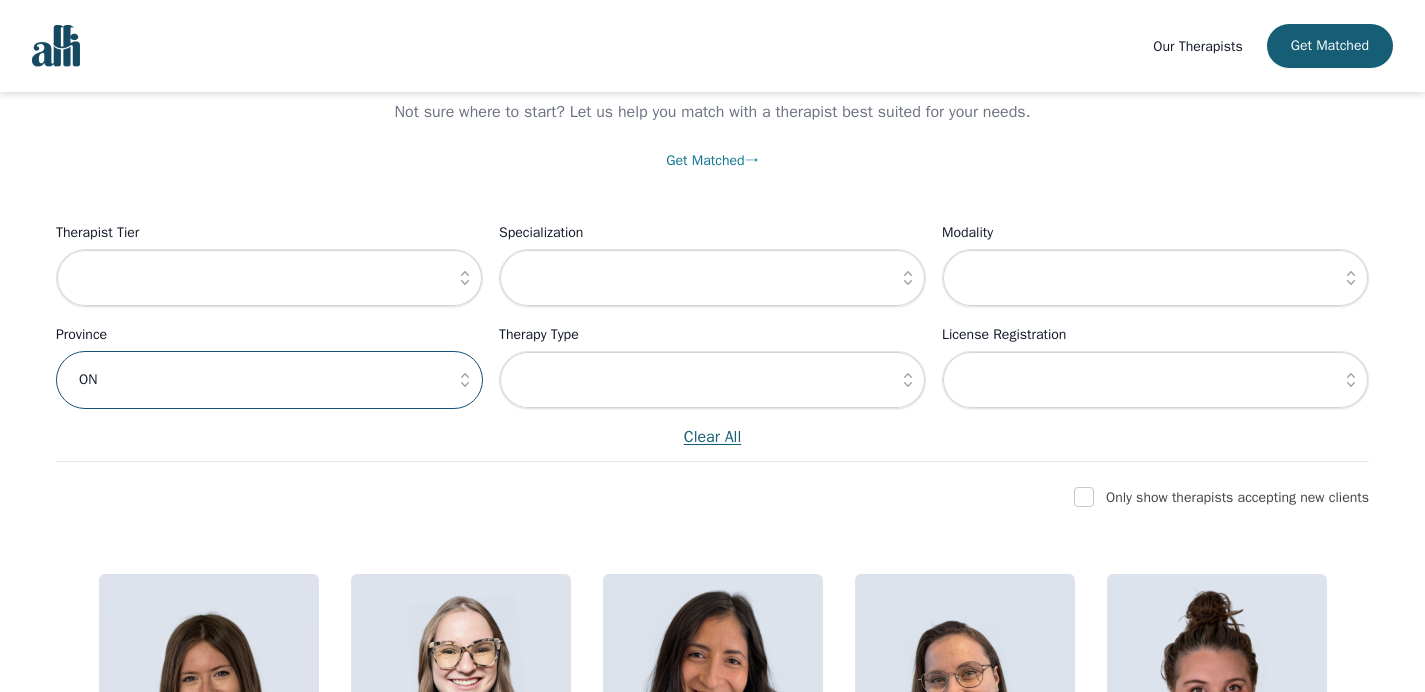 scroll, scrollTop: 130, scrollLeft: 0, axis: vertical 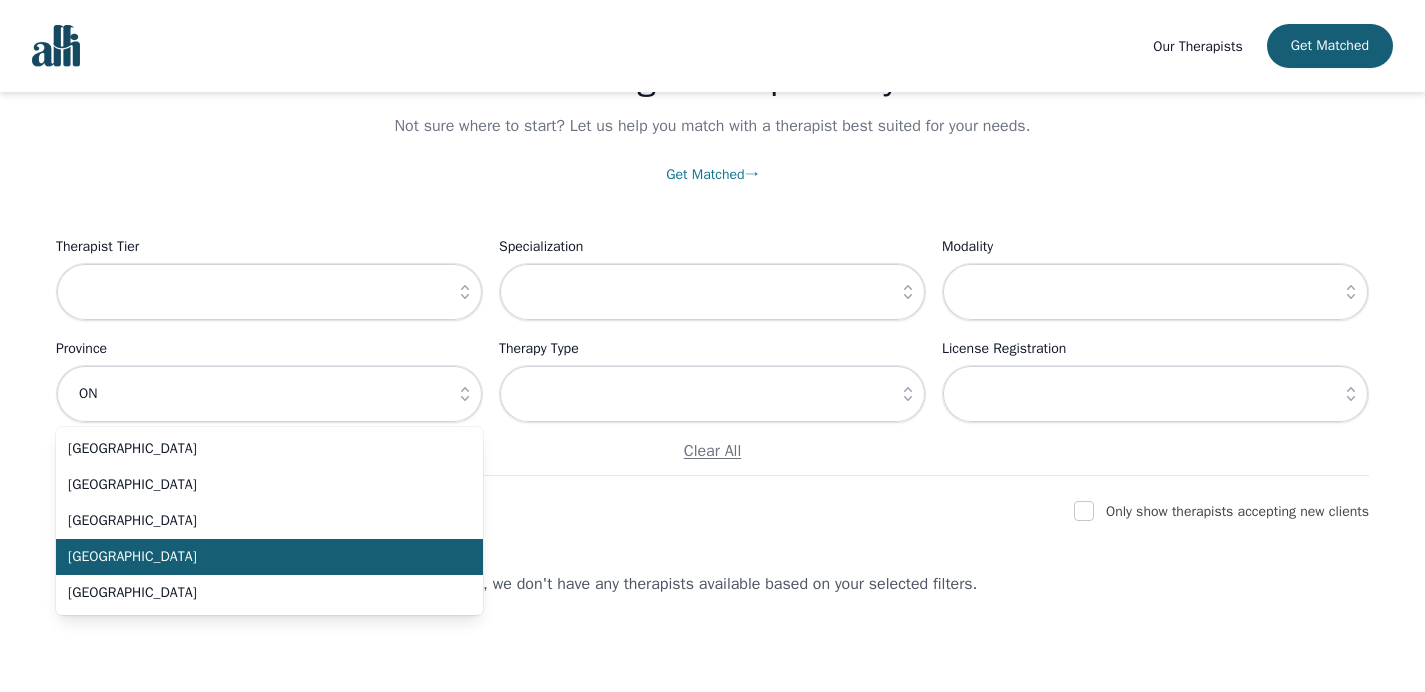 click on "[GEOGRAPHIC_DATA]" at bounding box center [269, 557] 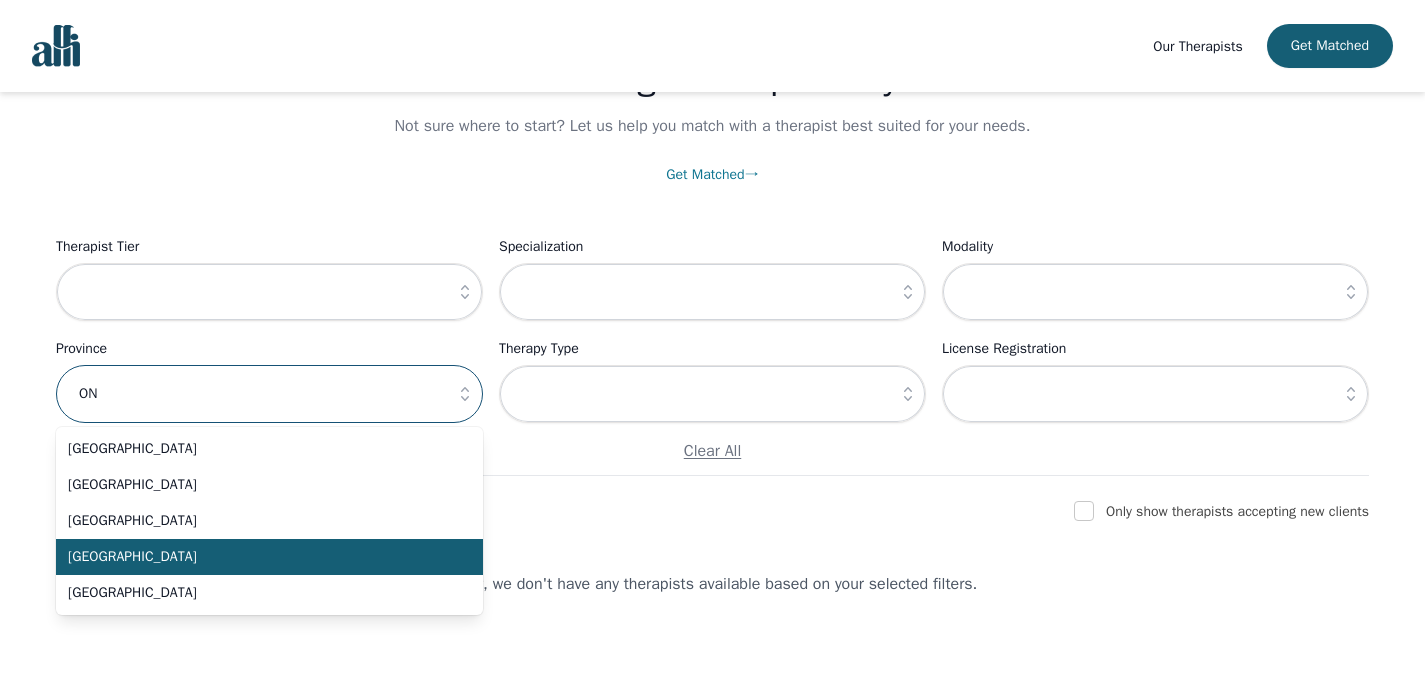 type on "[GEOGRAPHIC_DATA]" 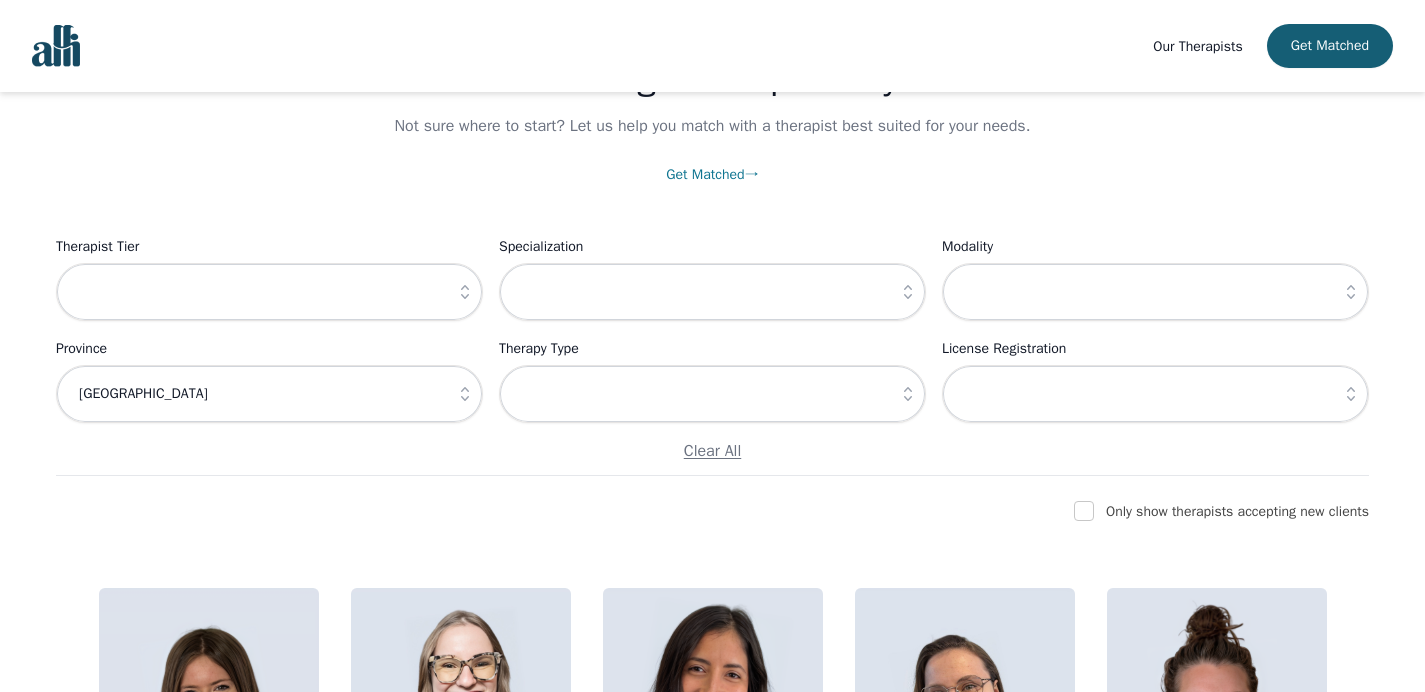 click 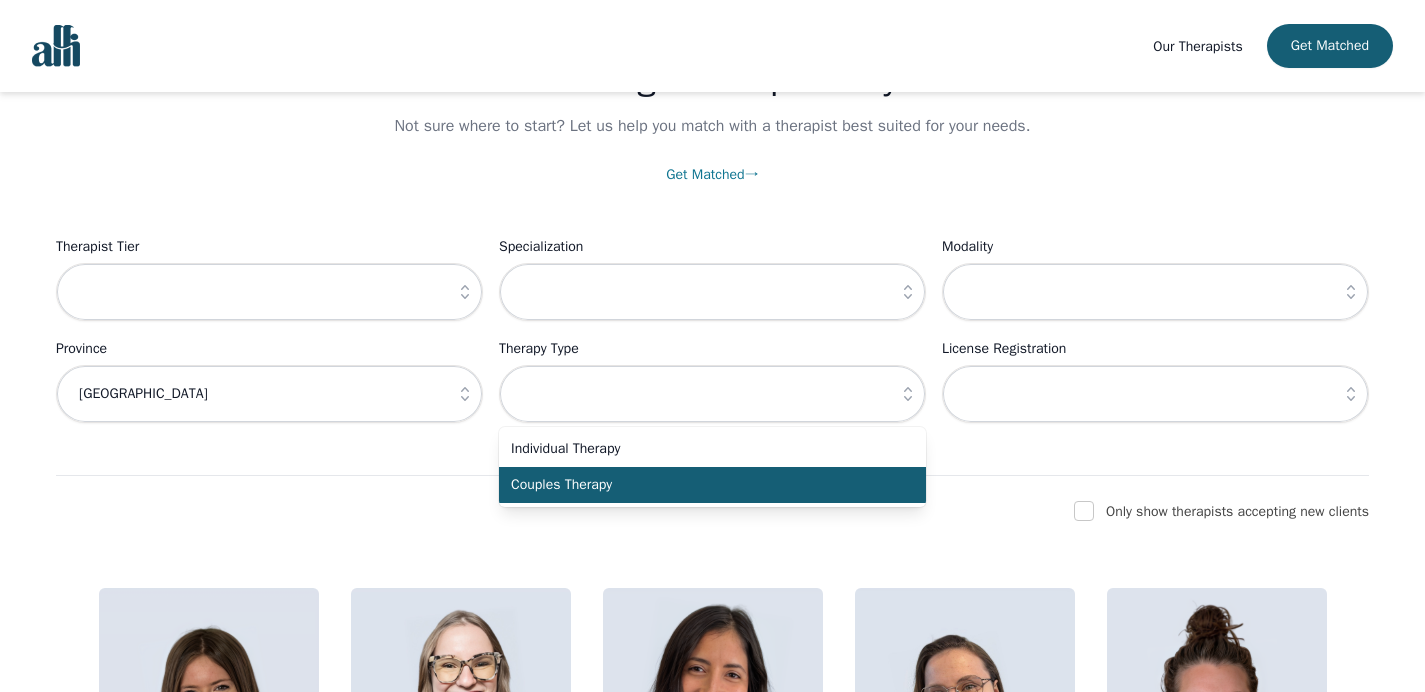 click on "Couples Therapy" at bounding box center (700, 485) 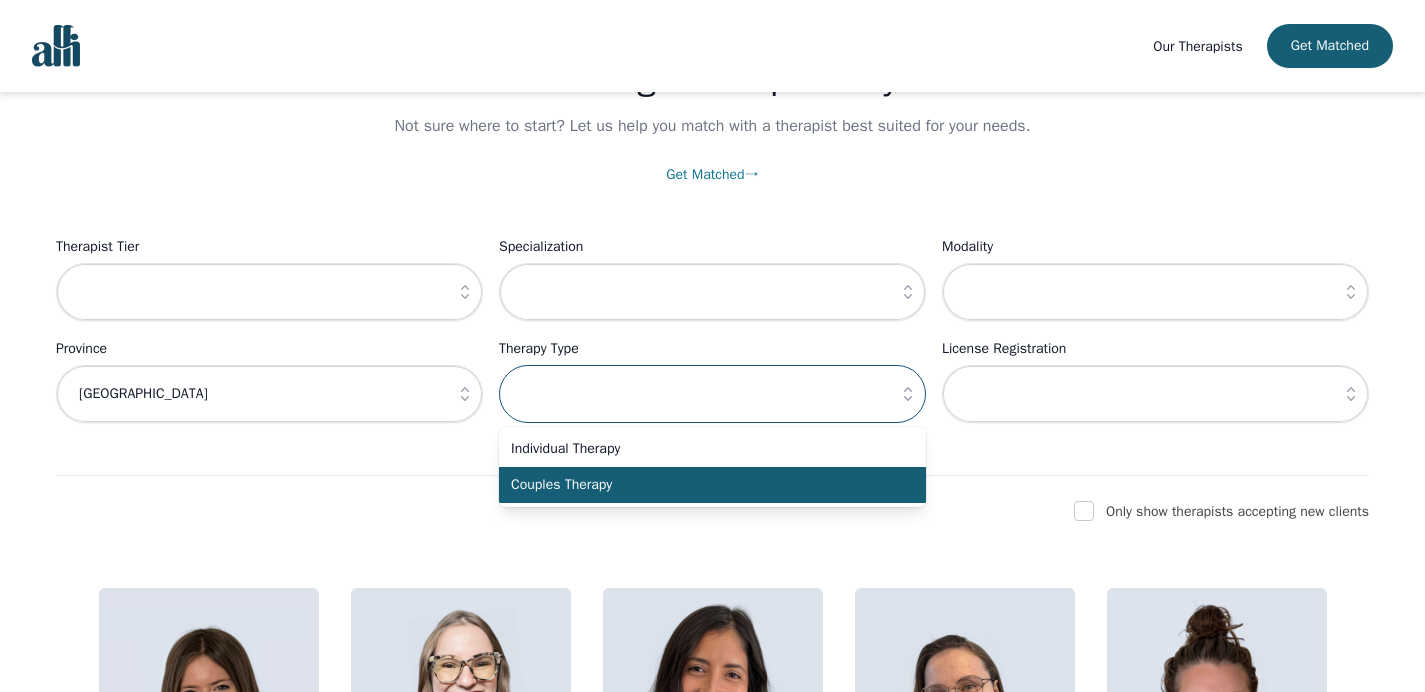 type on "Couples Therapy" 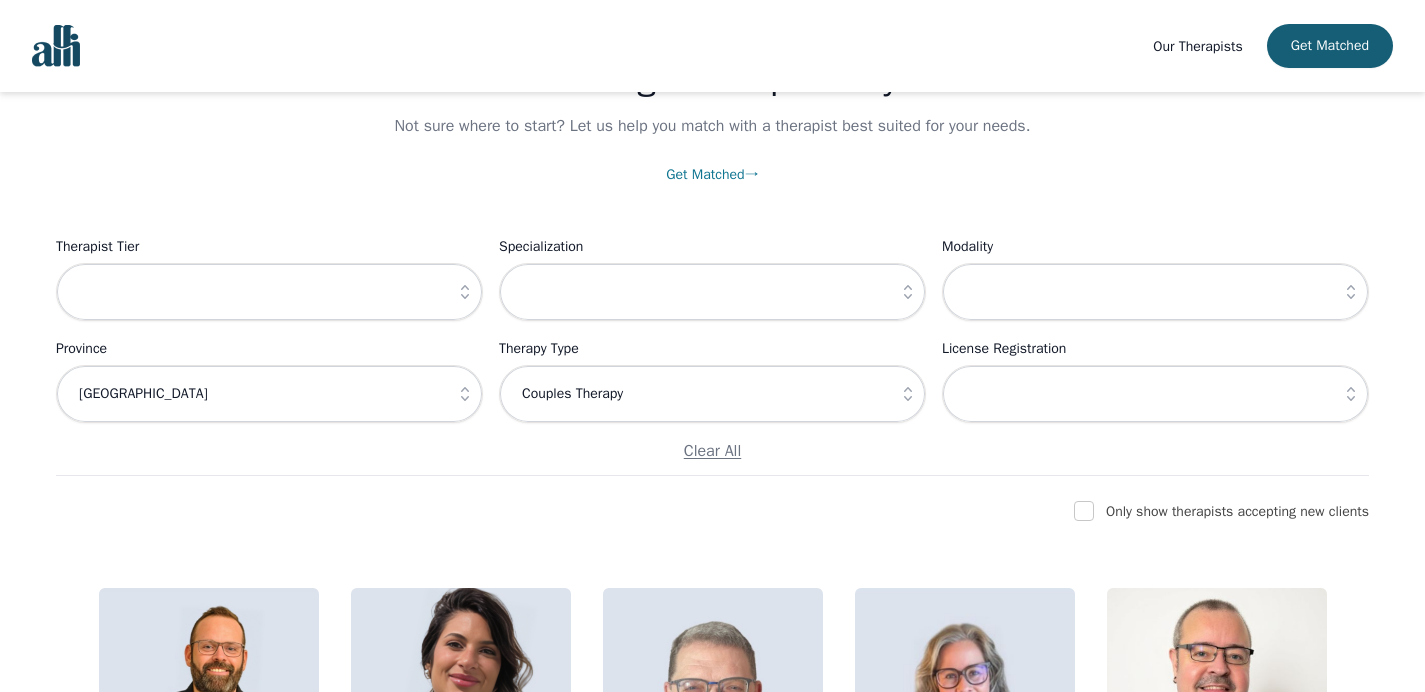 click 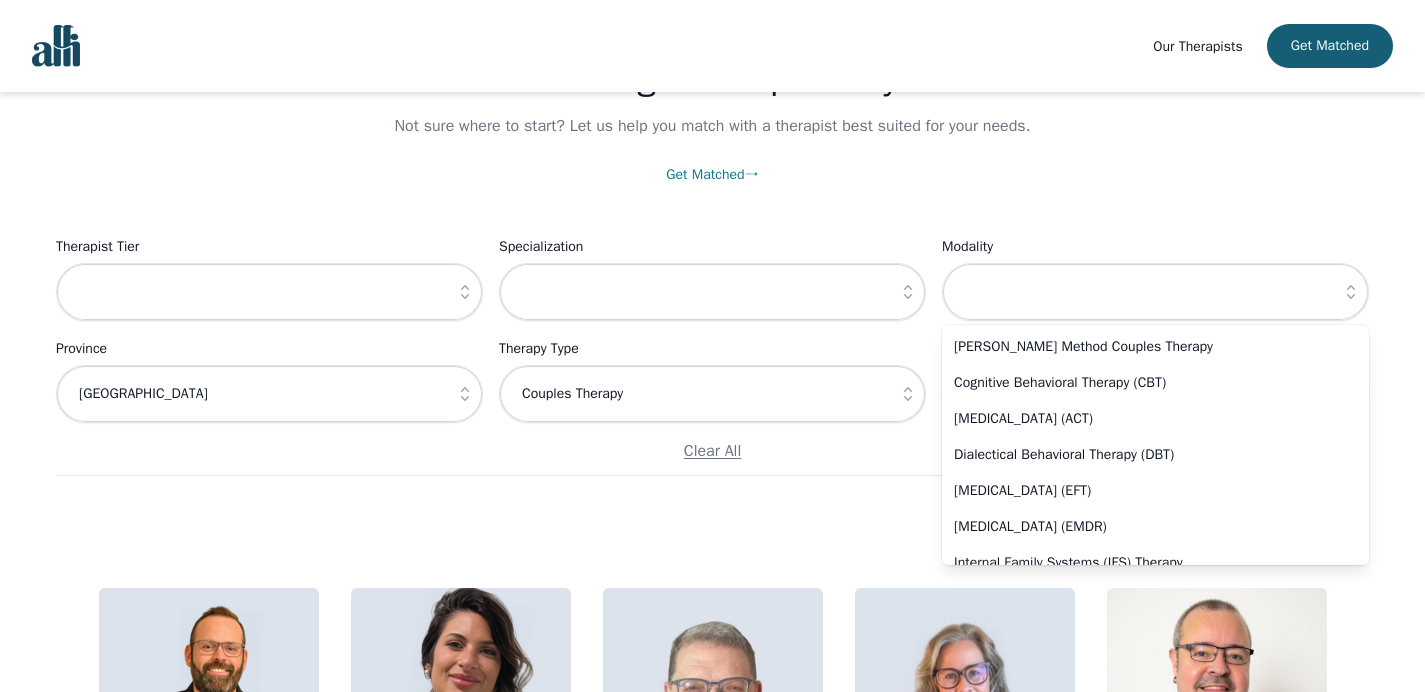 click at bounding box center [908, 292] 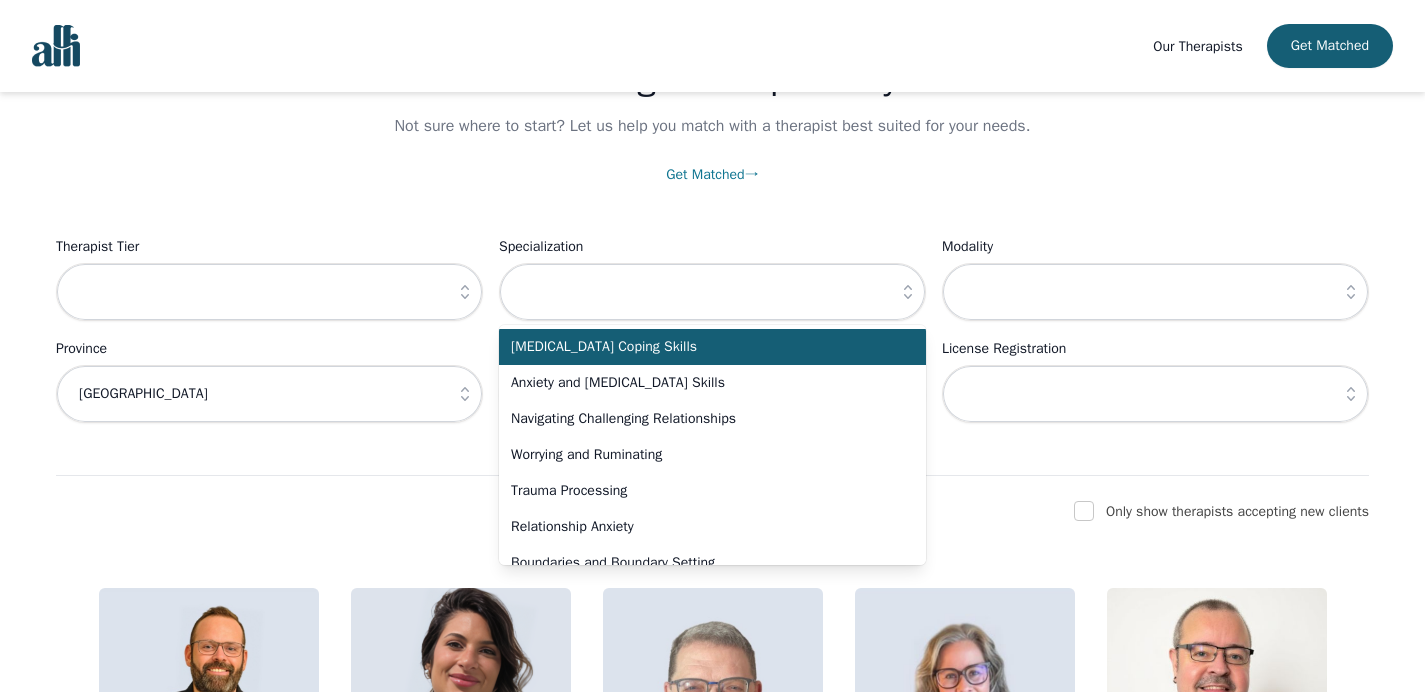 click at bounding box center (465, 292) 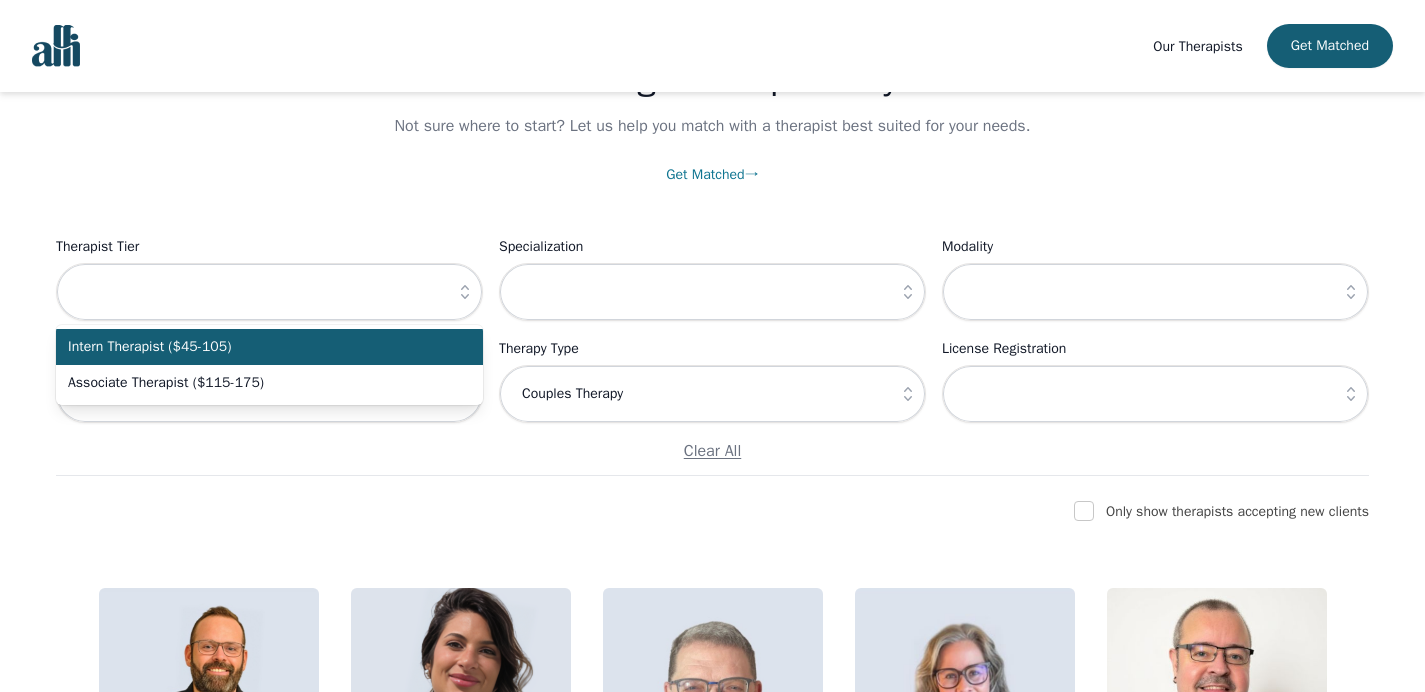 click on "Intern Therapist ($45-105)" at bounding box center (257, 347) 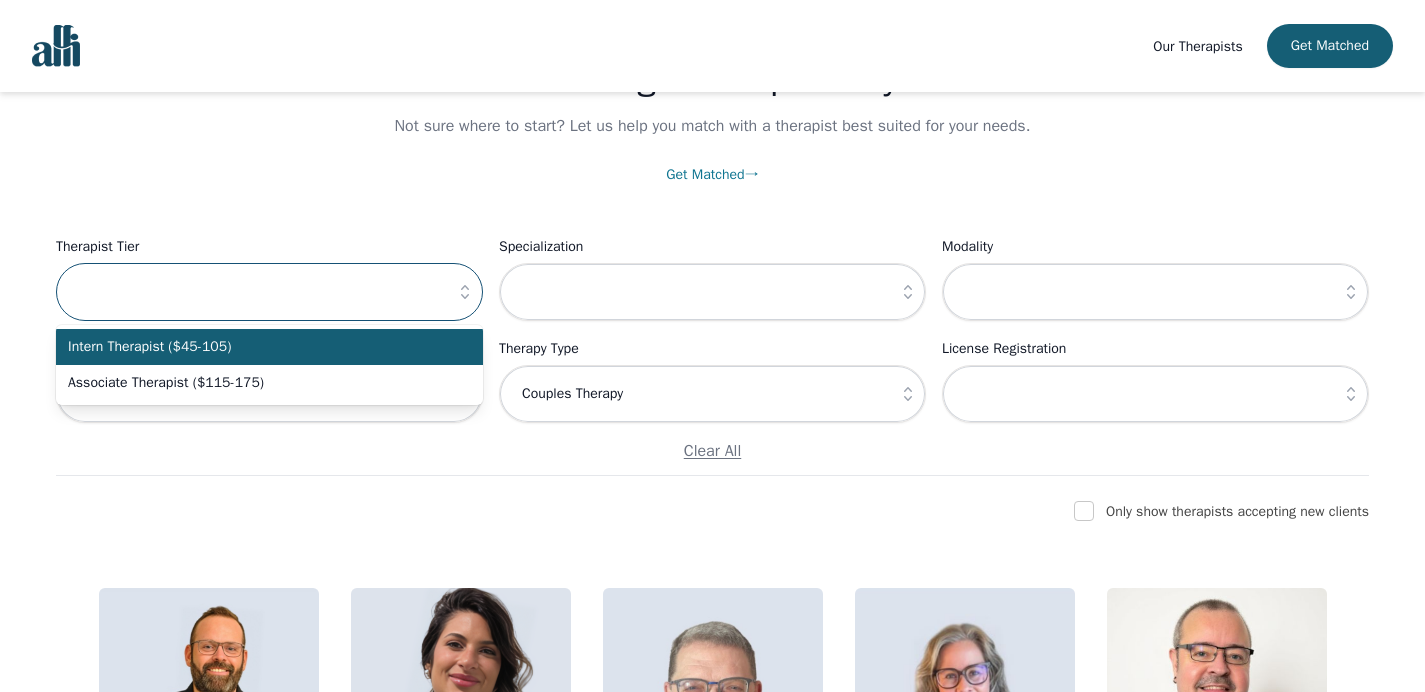 type on "Intern Therapist ($45-105)" 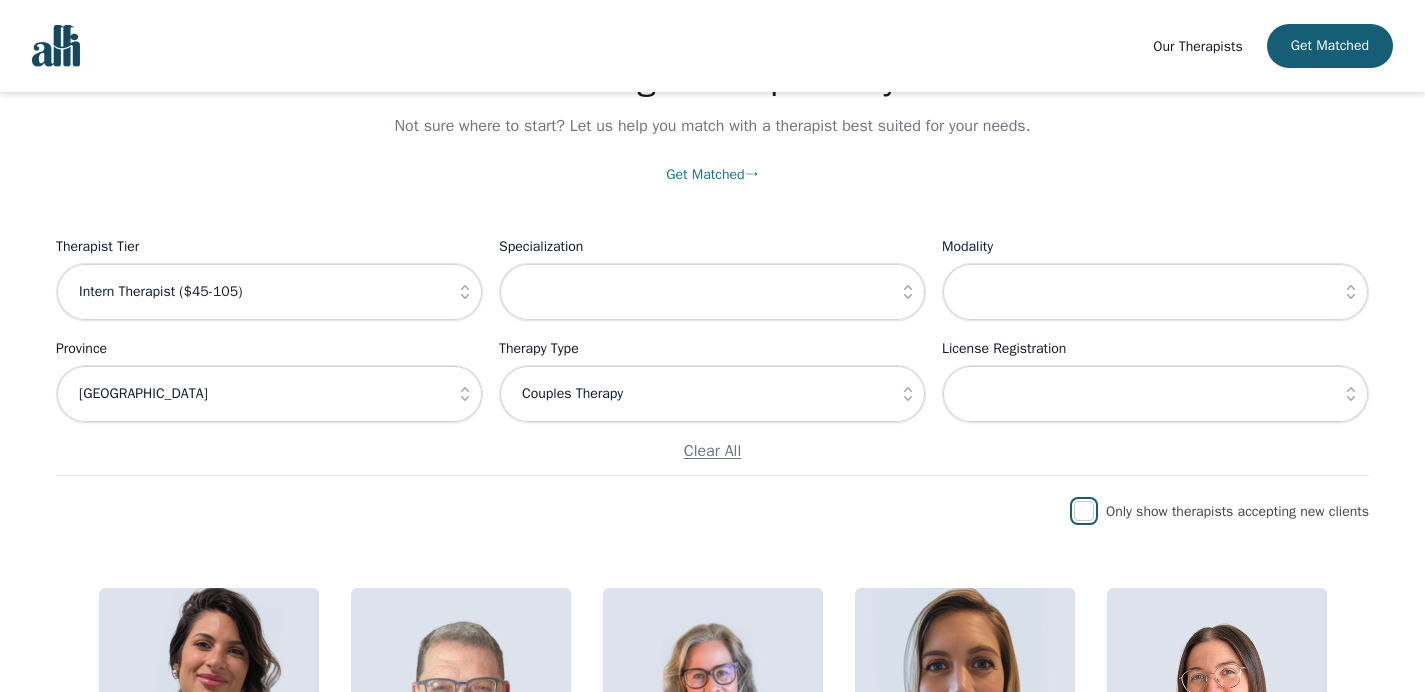 click at bounding box center (1084, 511) 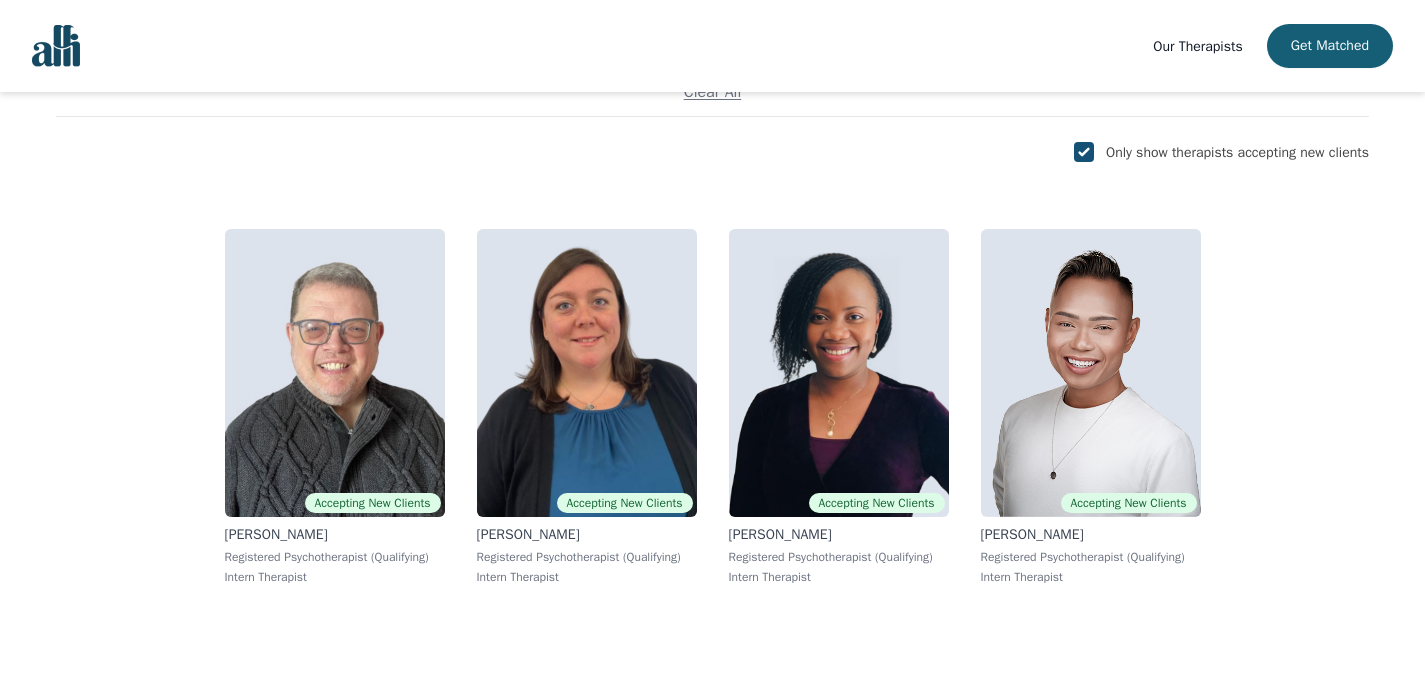 scroll, scrollTop: 494, scrollLeft: 0, axis: vertical 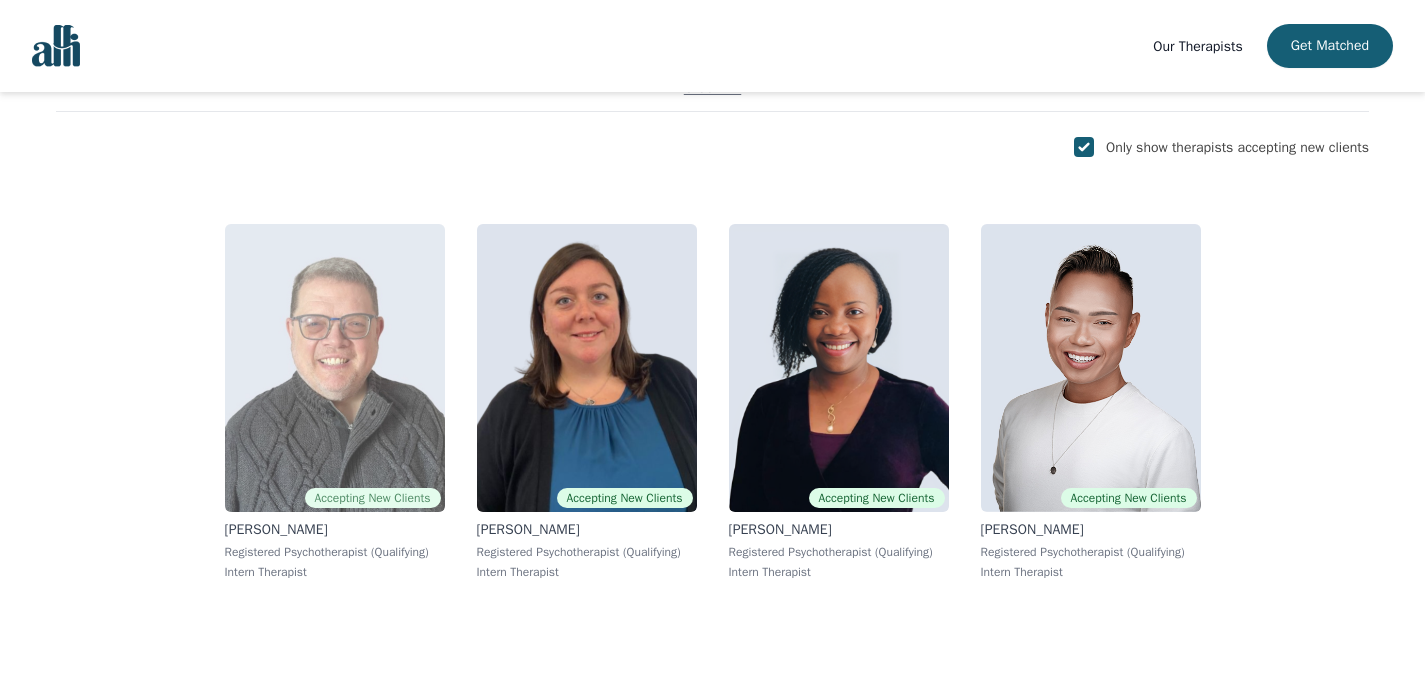 click at bounding box center [335, 368] 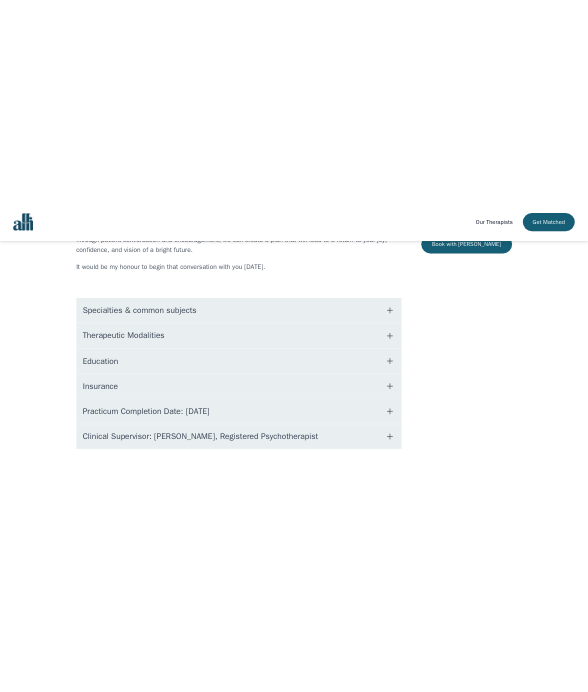 scroll, scrollTop: 0, scrollLeft: 0, axis: both 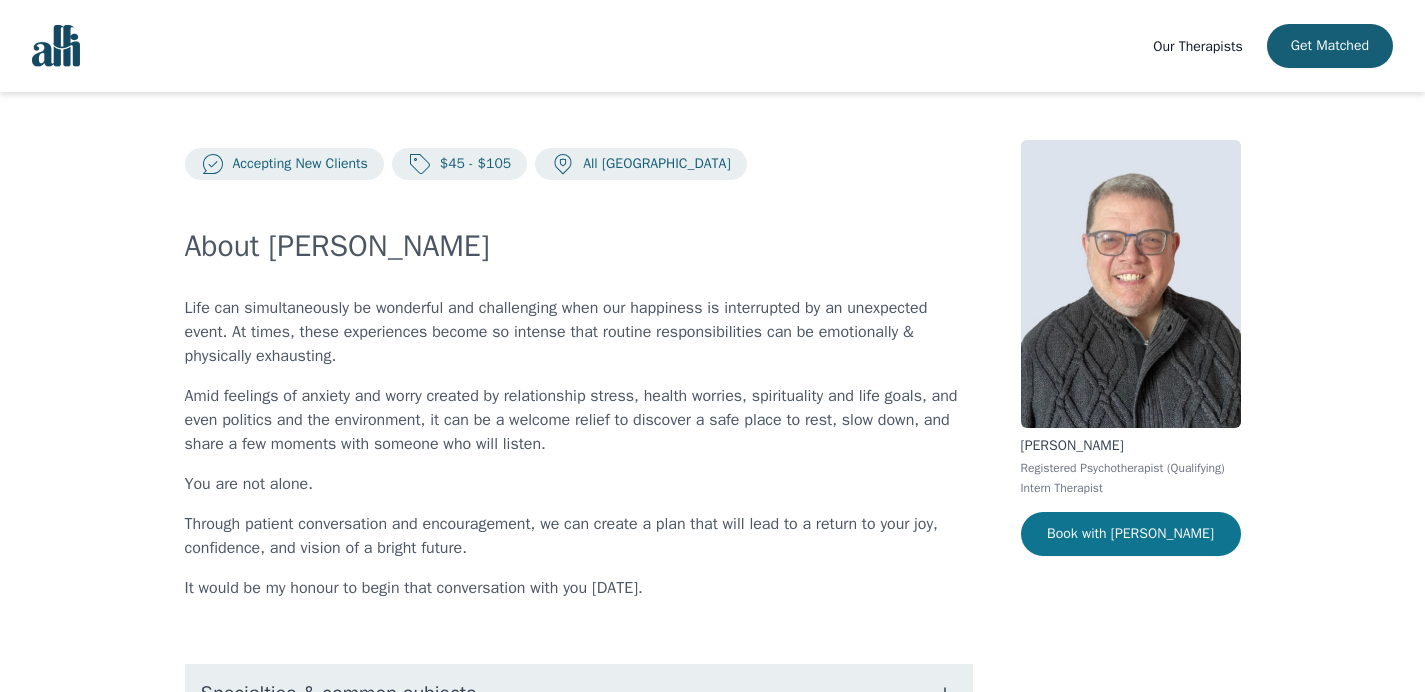 click on "Book with [PERSON_NAME]" at bounding box center [1131, 534] 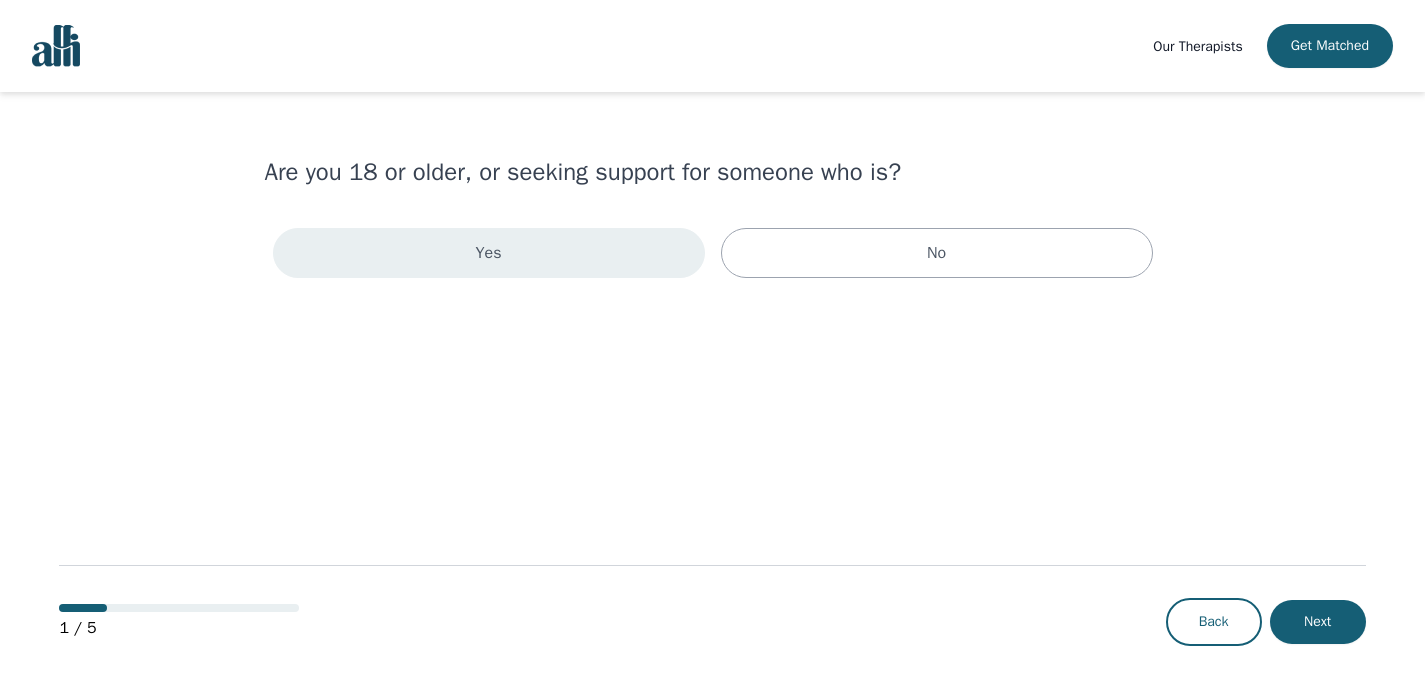 click on "Yes" at bounding box center (489, 253) 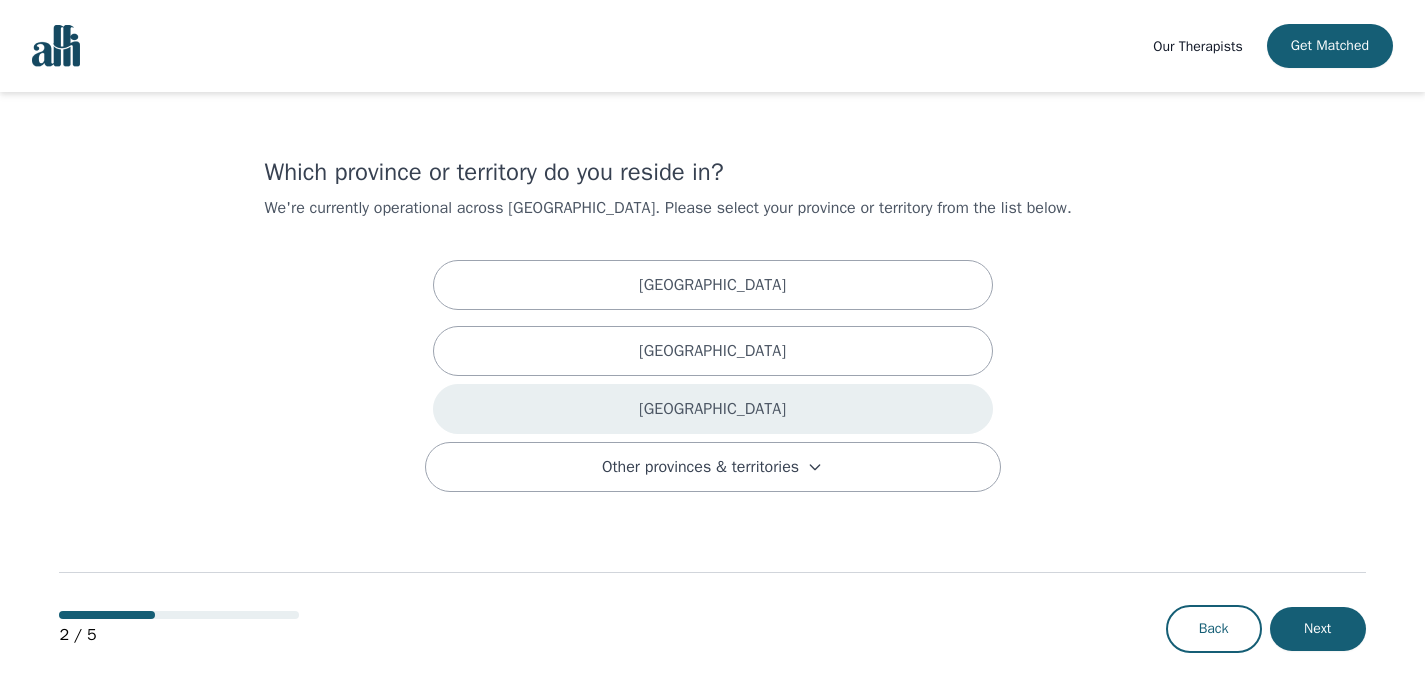 click on "[GEOGRAPHIC_DATA]" at bounding box center (713, 409) 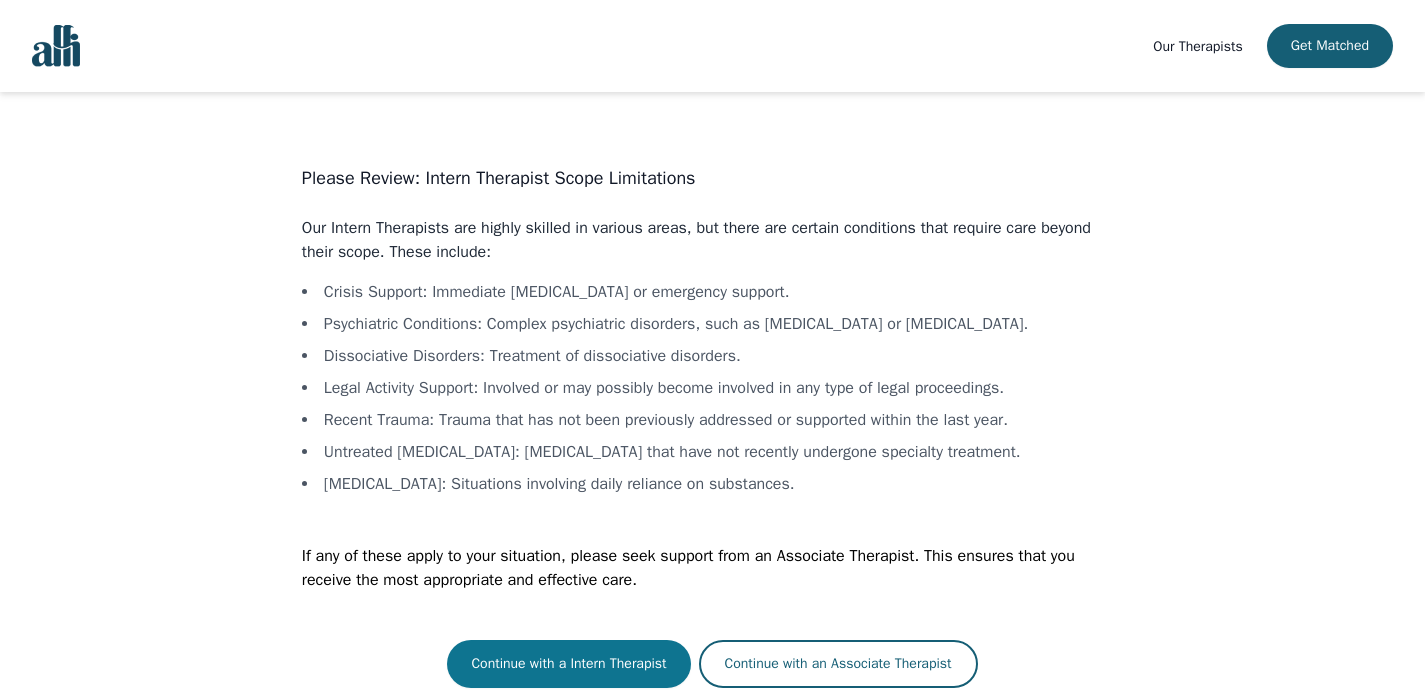 click on "Continue with a Intern Therapist" at bounding box center [568, 664] 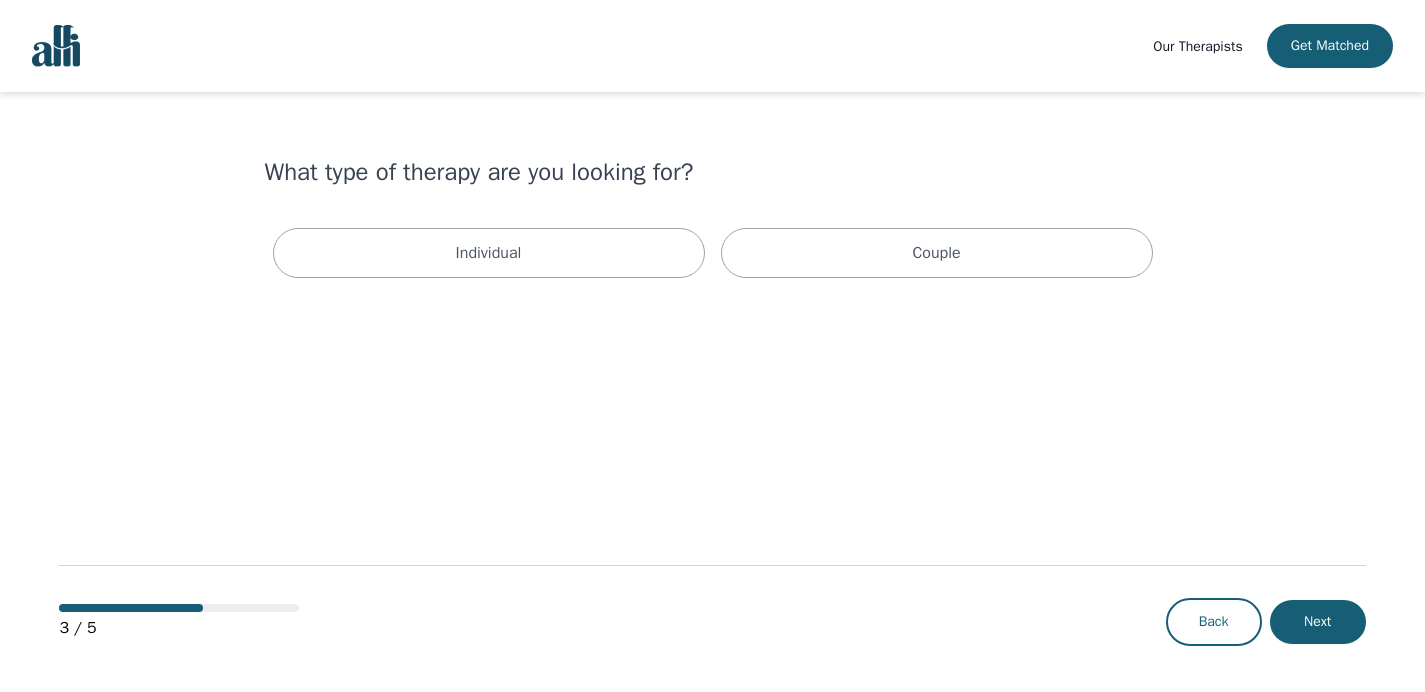 click on "What type of therapy are you looking for? Individual Couple 3 / 5 Back Next" at bounding box center (712, 393) 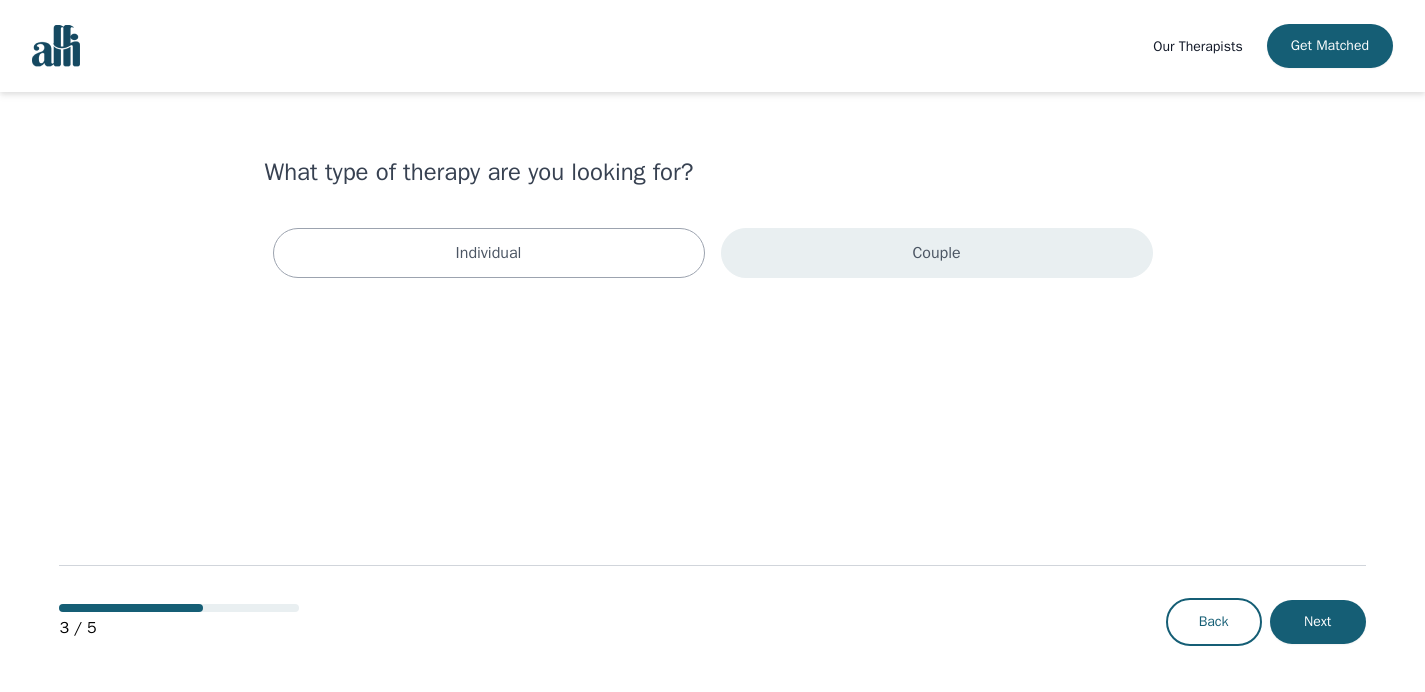 click on "Couple" at bounding box center (937, 253) 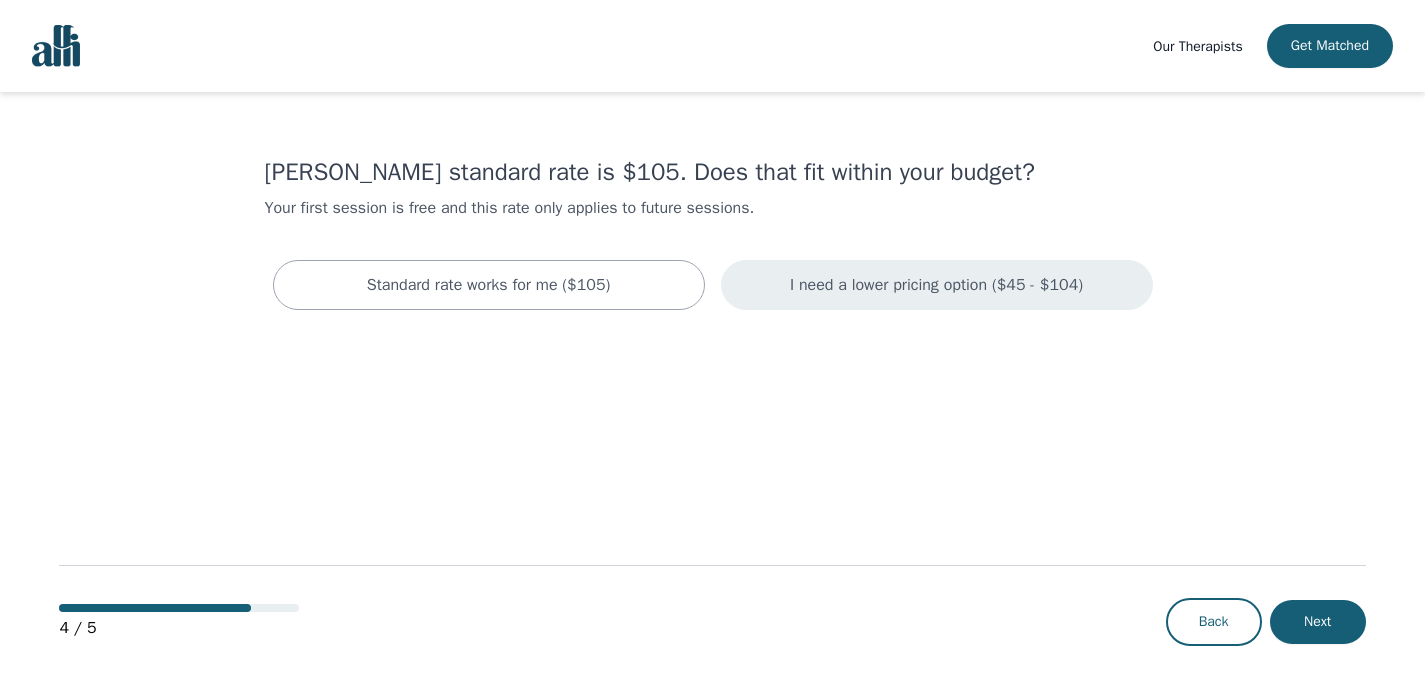 click on "I need a lower pricing option ($45 - $104)" at bounding box center [936, 285] 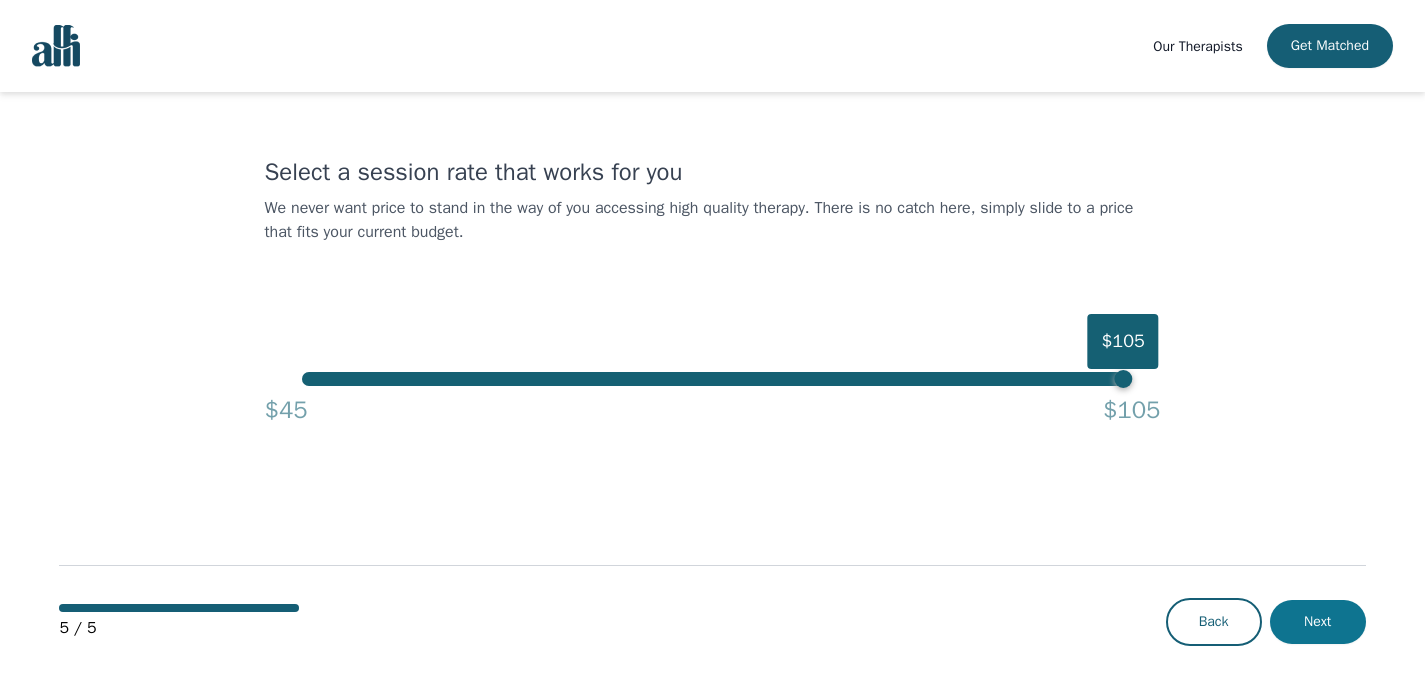click on "Next" at bounding box center (1318, 622) 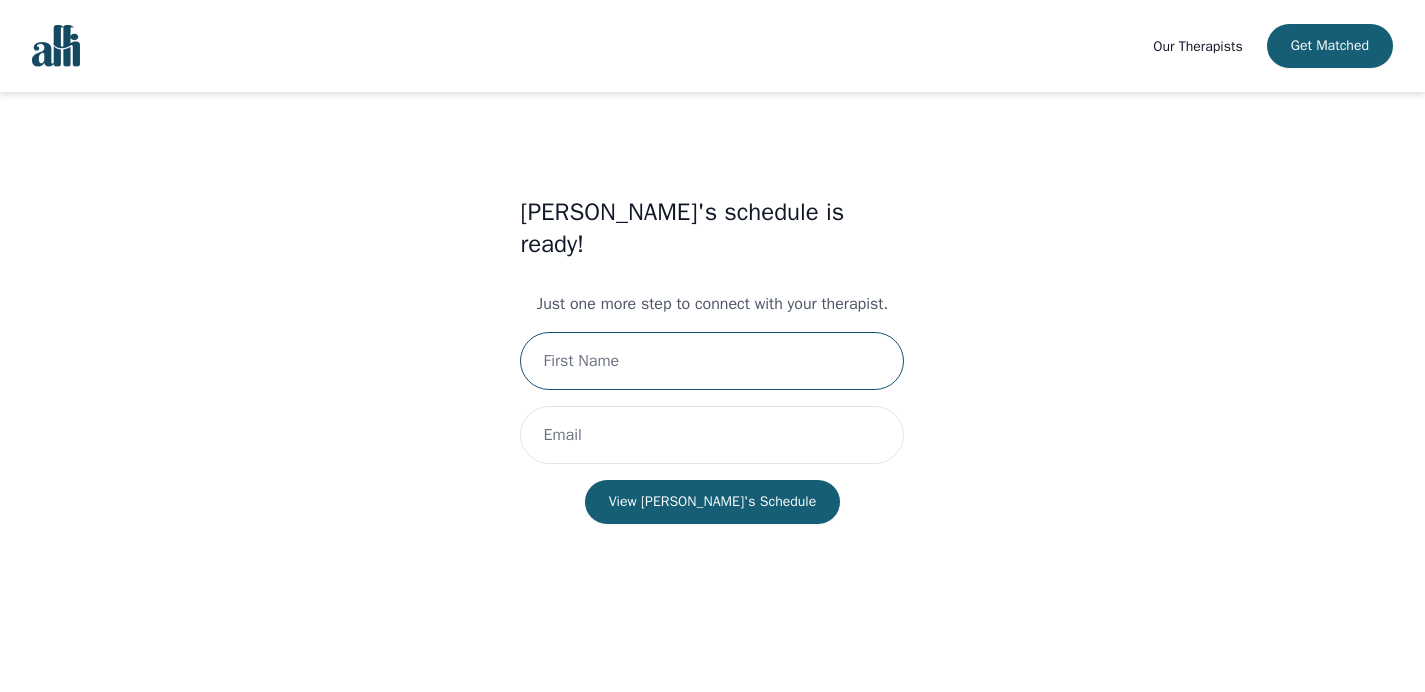 click at bounding box center (712, 361) 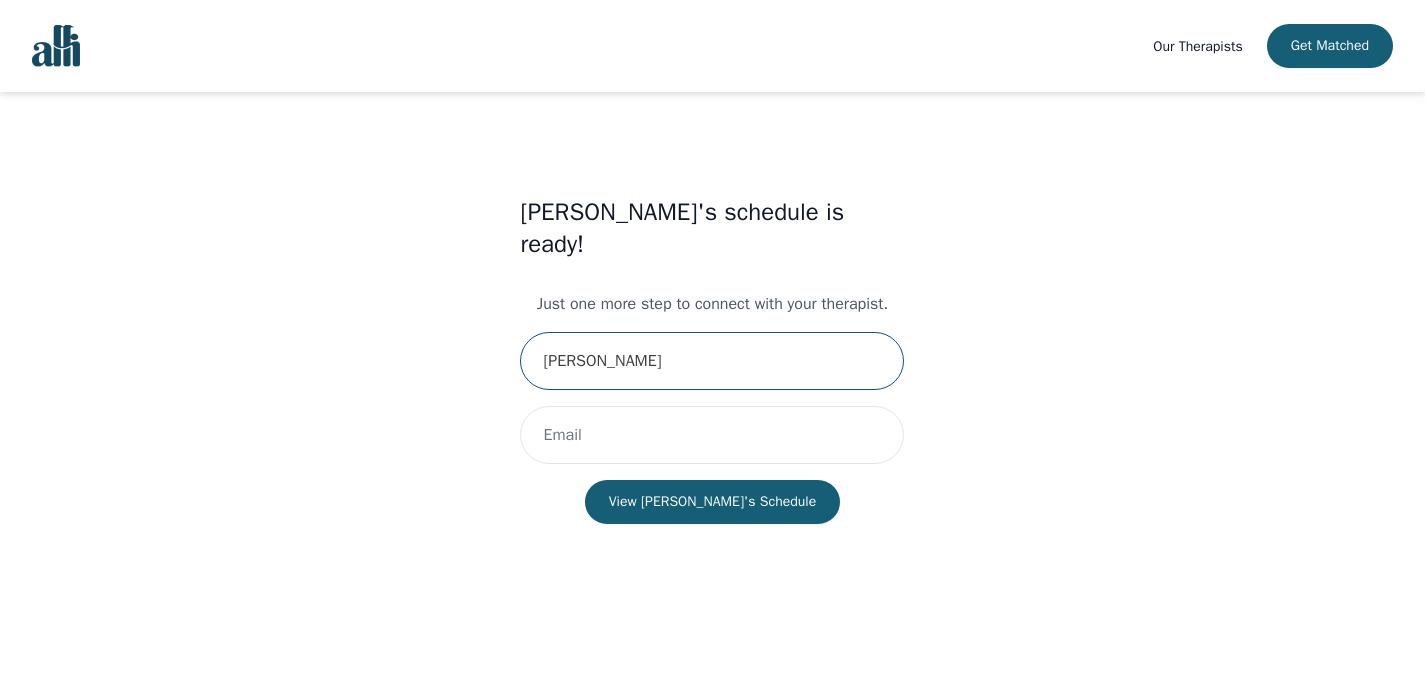 type on "[PERSON_NAME]" 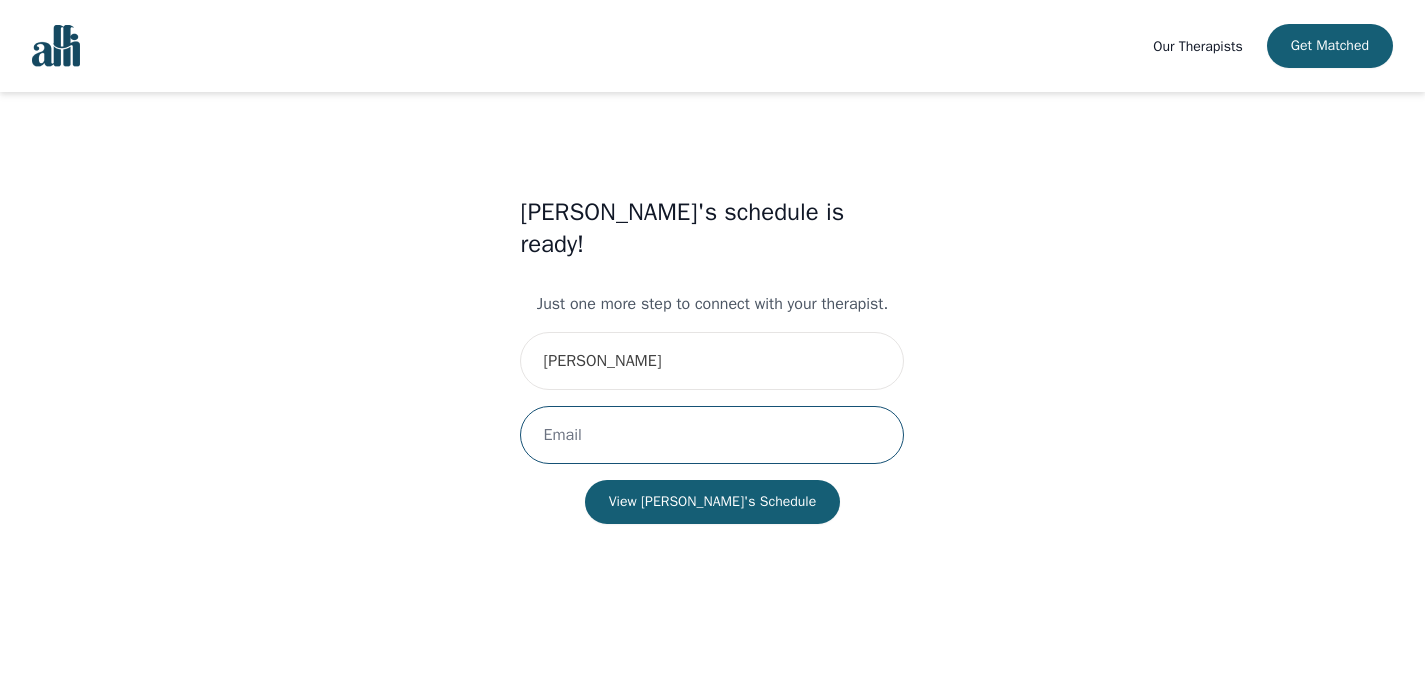 click at bounding box center (712, 435) 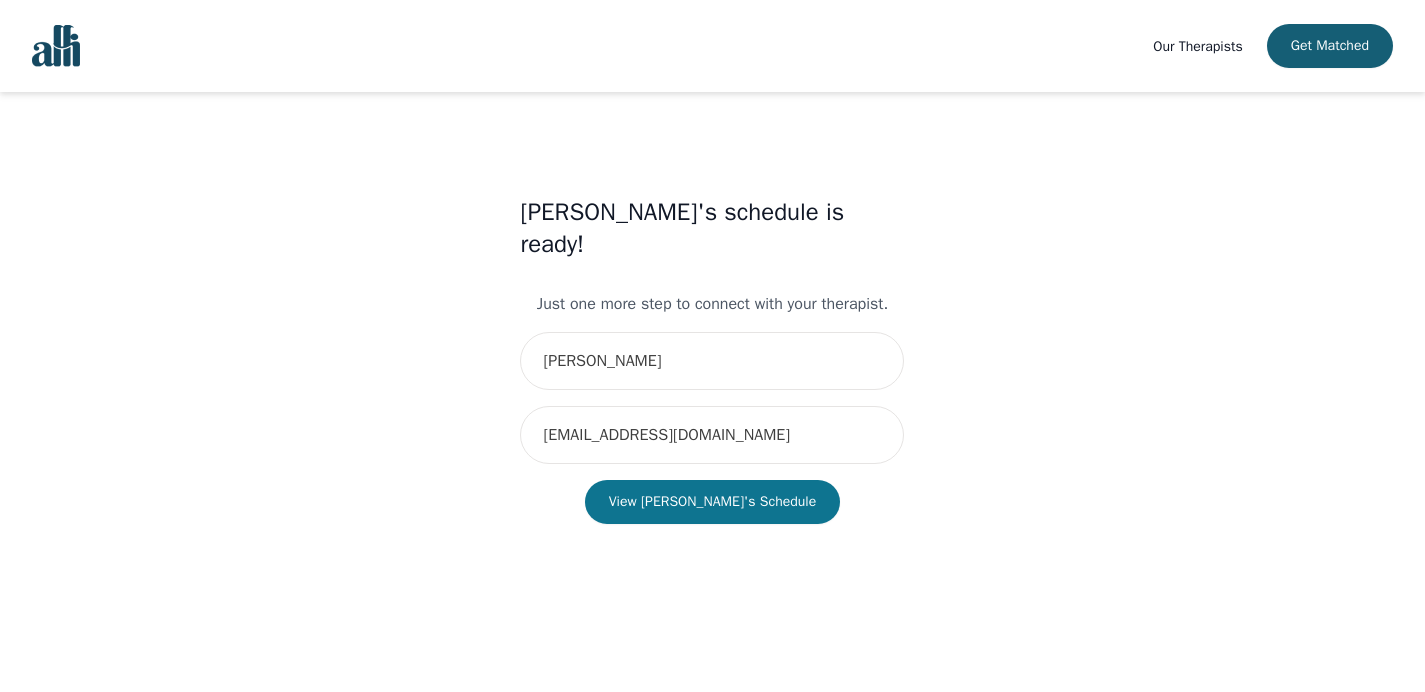 click on "View [PERSON_NAME]'s Schedule" at bounding box center [713, 502] 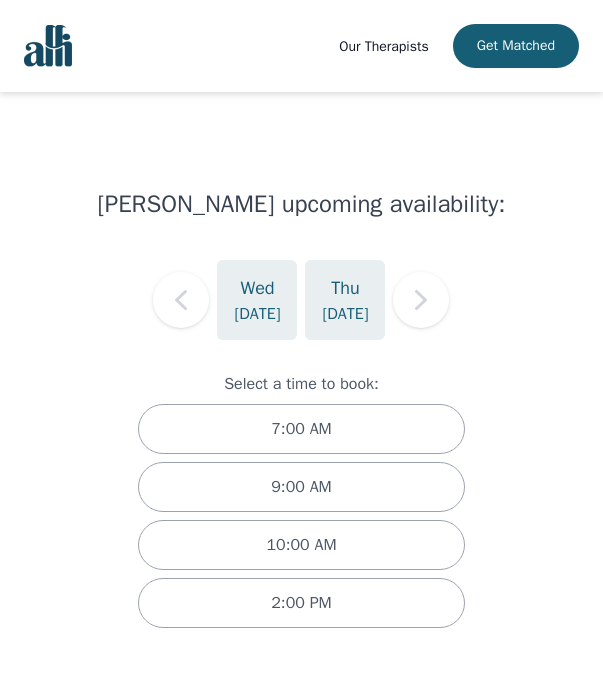 click on "[DATE]" at bounding box center (345, 314) 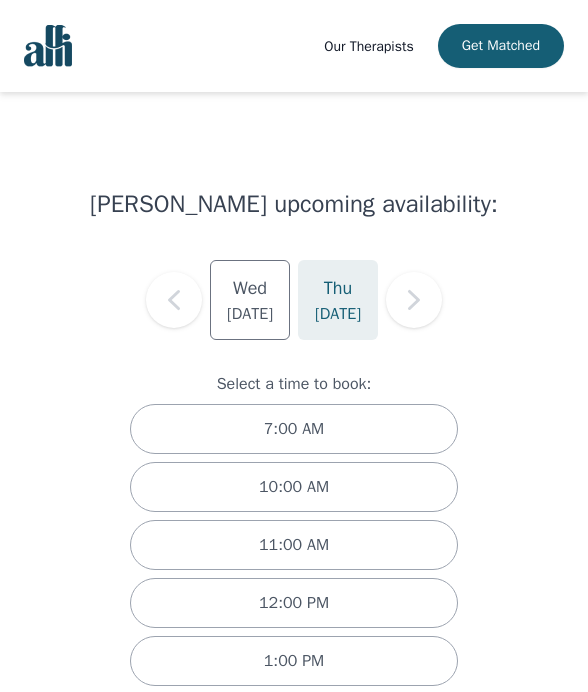 scroll, scrollTop: 92, scrollLeft: 0, axis: vertical 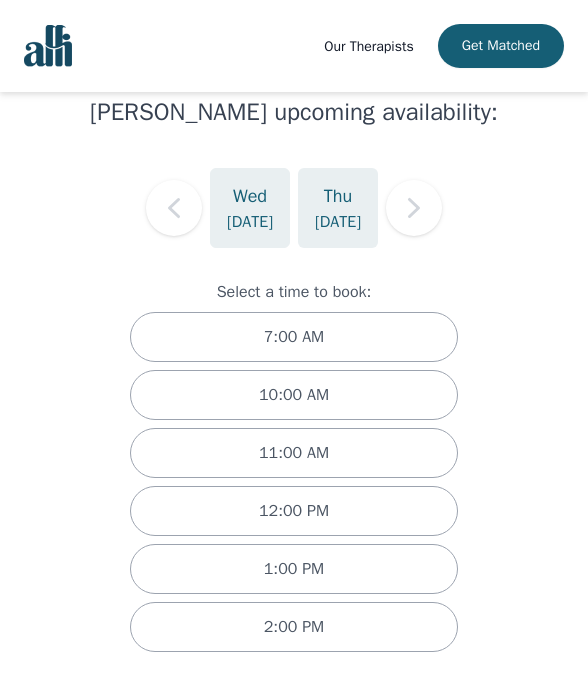 click on "Wed" at bounding box center [250, 196] 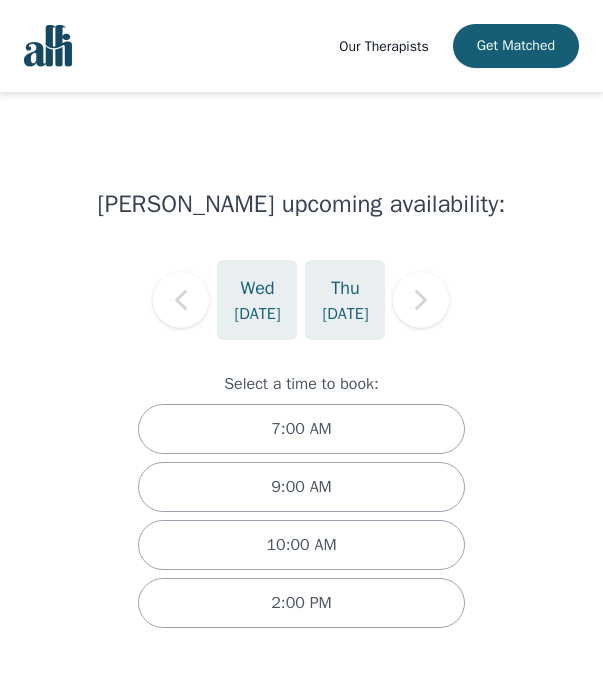 click on "[DATE]" at bounding box center [345, 300] 